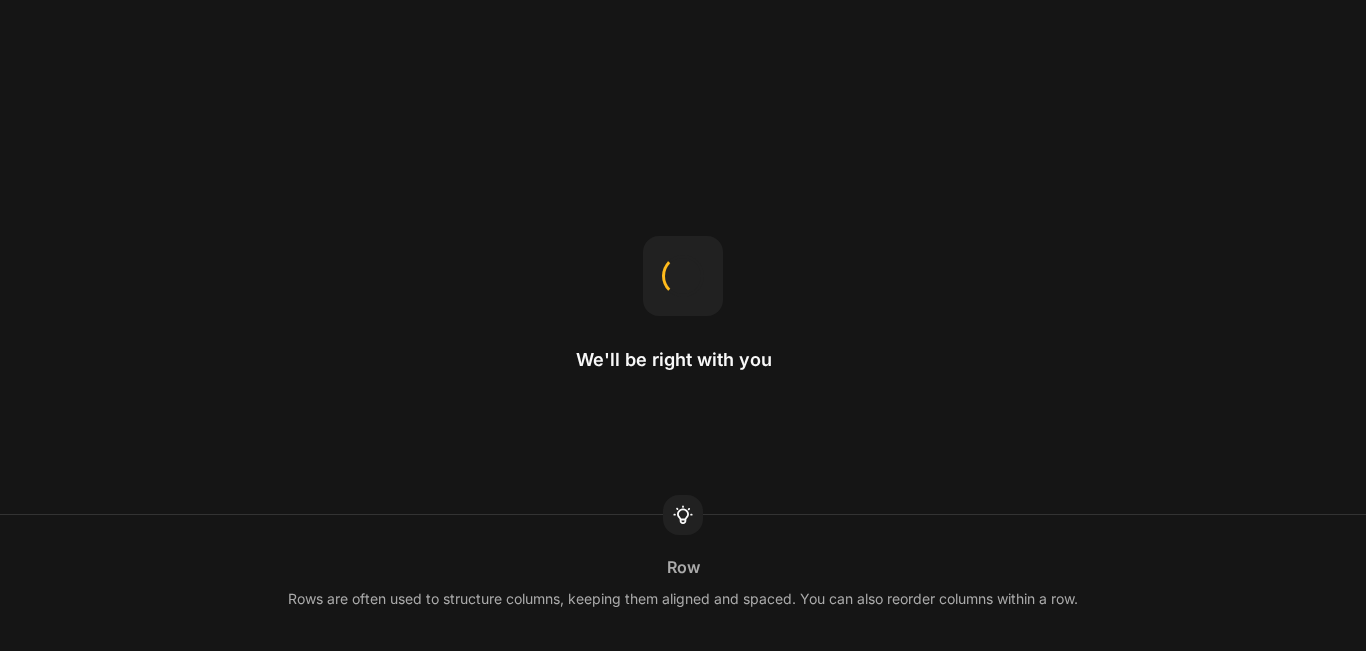 scroll, scrollTop: 0, scrollLeft: 0, axis: both 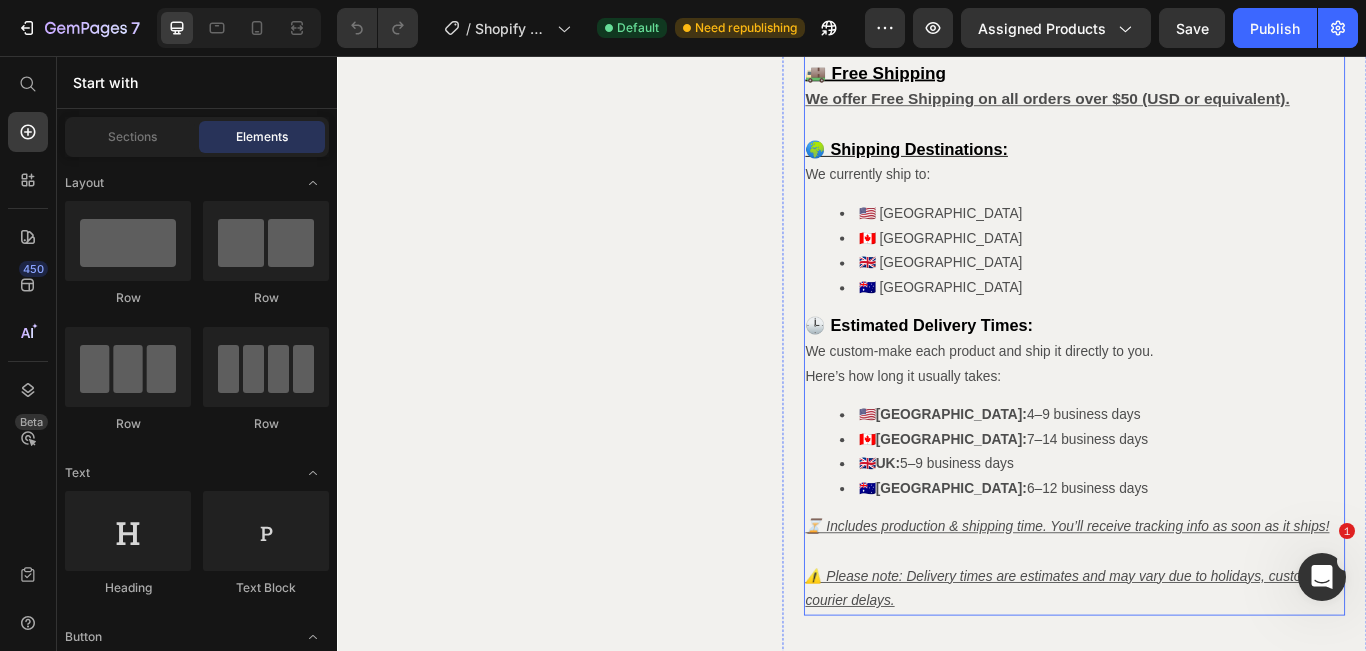 click on "📦 Shipping Information" at bounding box center [1180, -63] 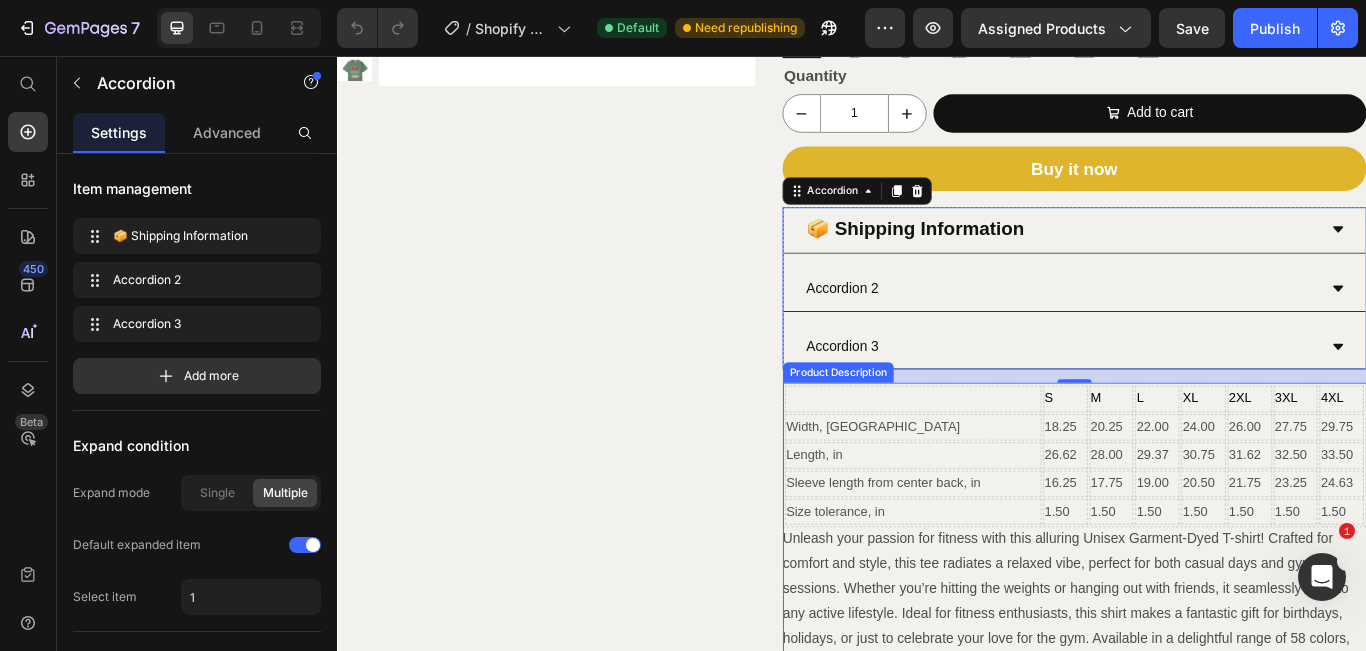 scroll, scrollTop: 474, scrollLeft: 0, axis: vertical 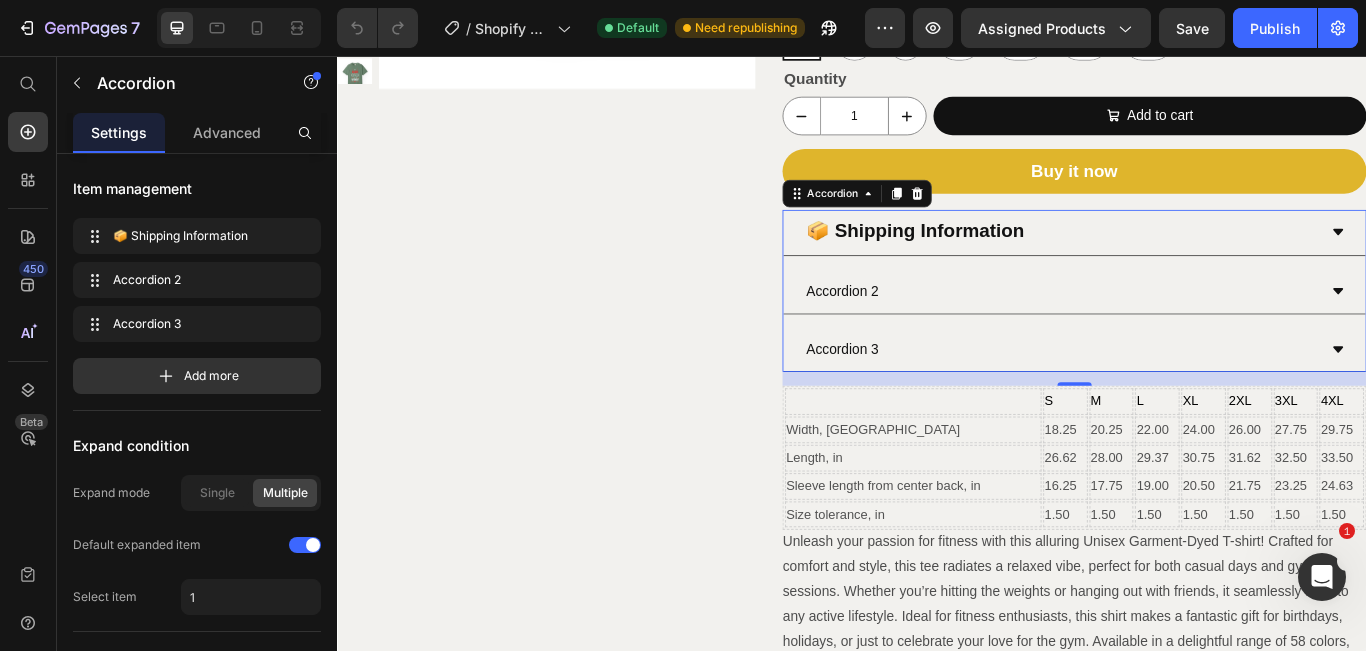 click on "Accordion 3" at bounding box center [1180, 398] 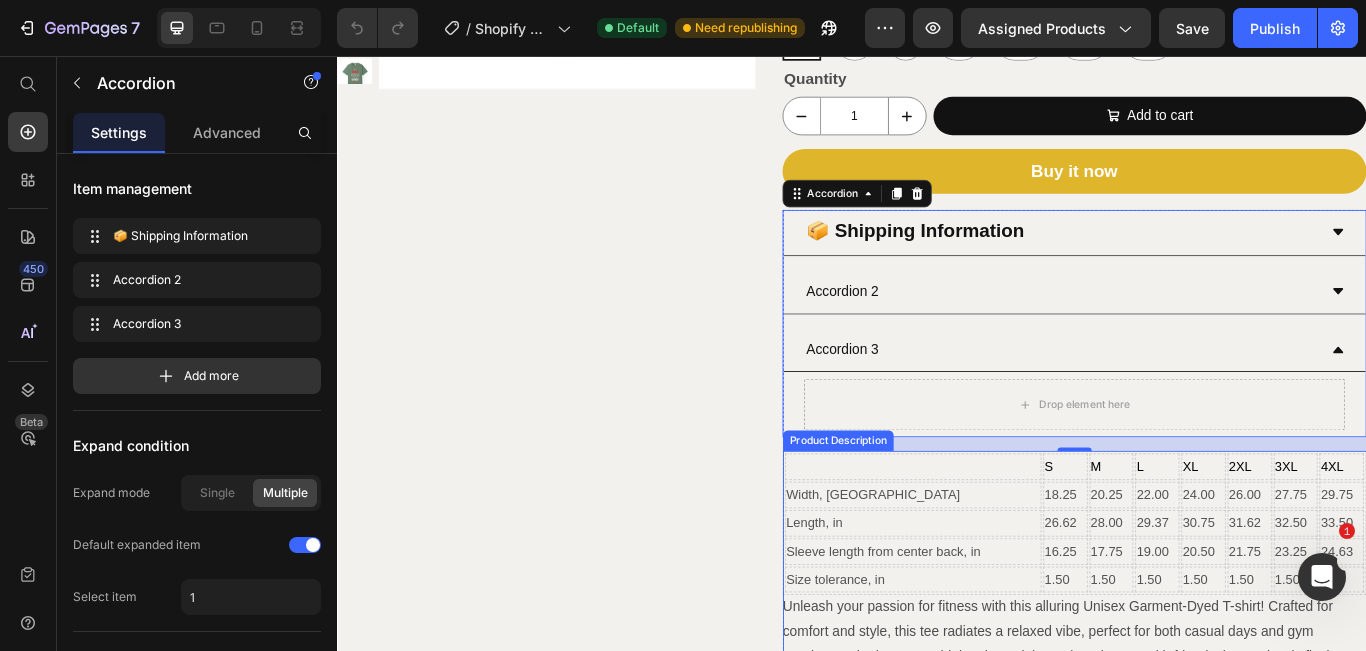 click at bounding box center [1008, 534] 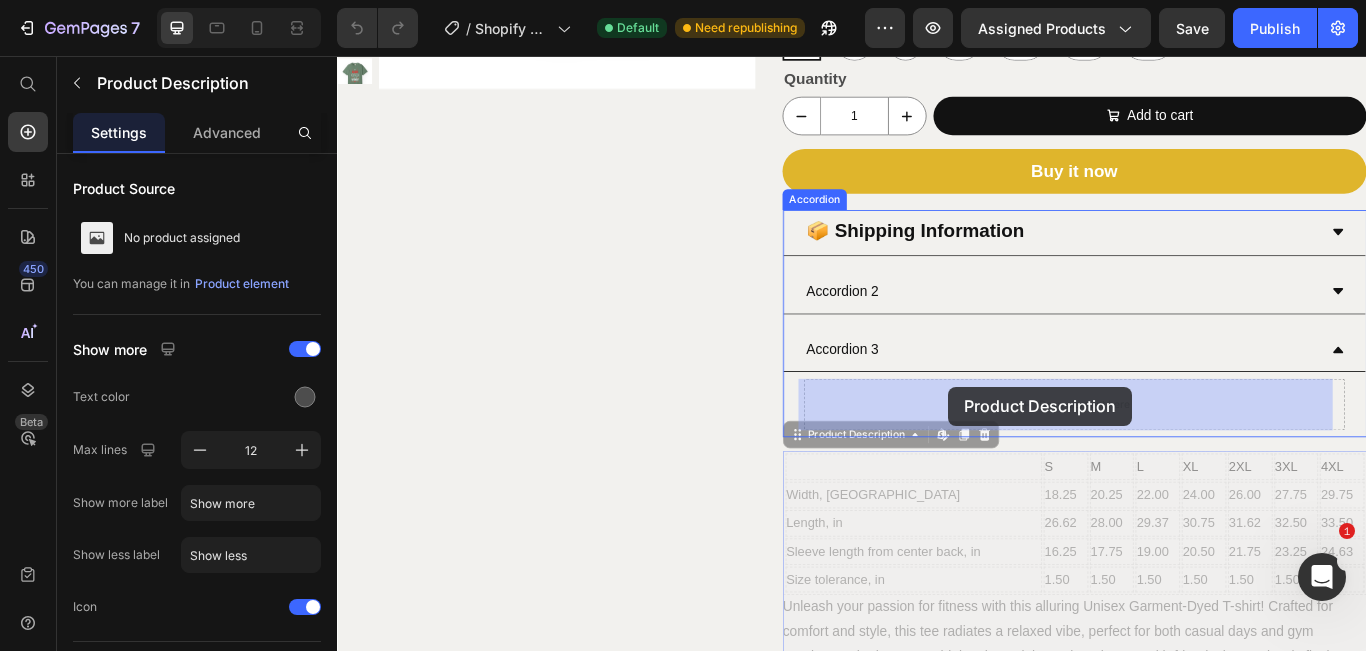drag, startPoint x: 865, startPoint y: 495, endPoint x: 1039, endPoint y: 442, distance: 181.89282 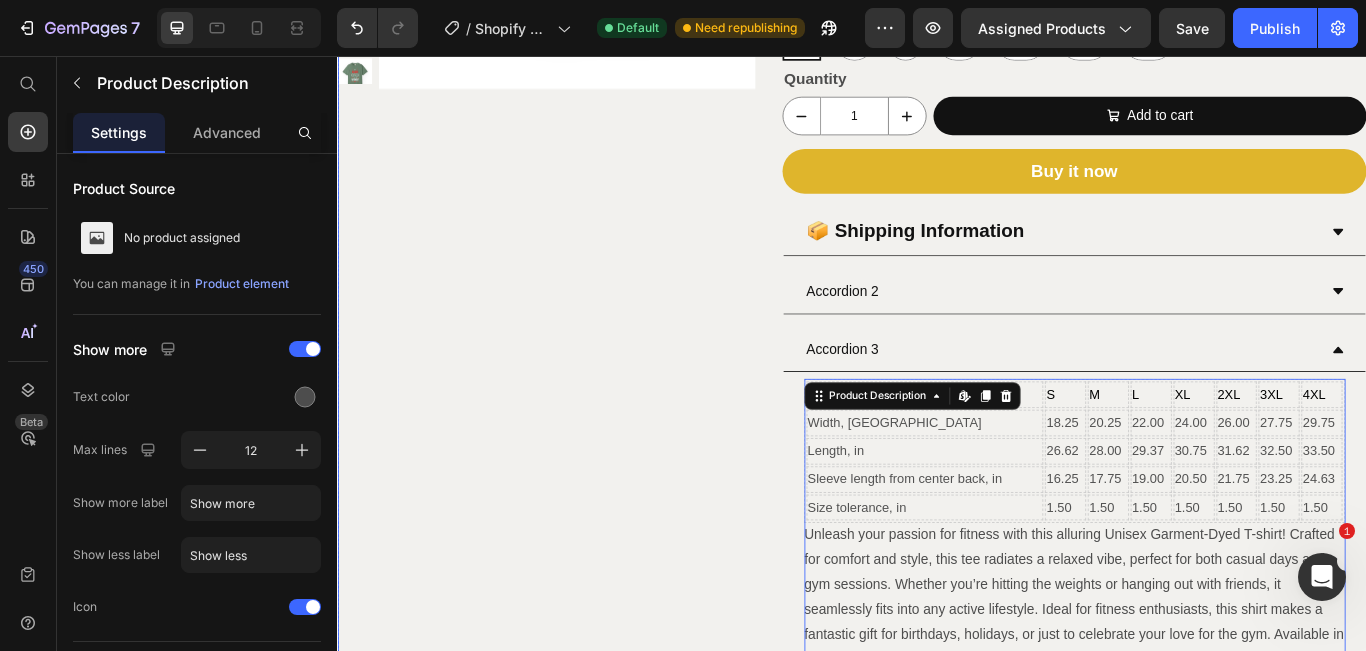 click on "Product Images" at bounding box center [580, 238] 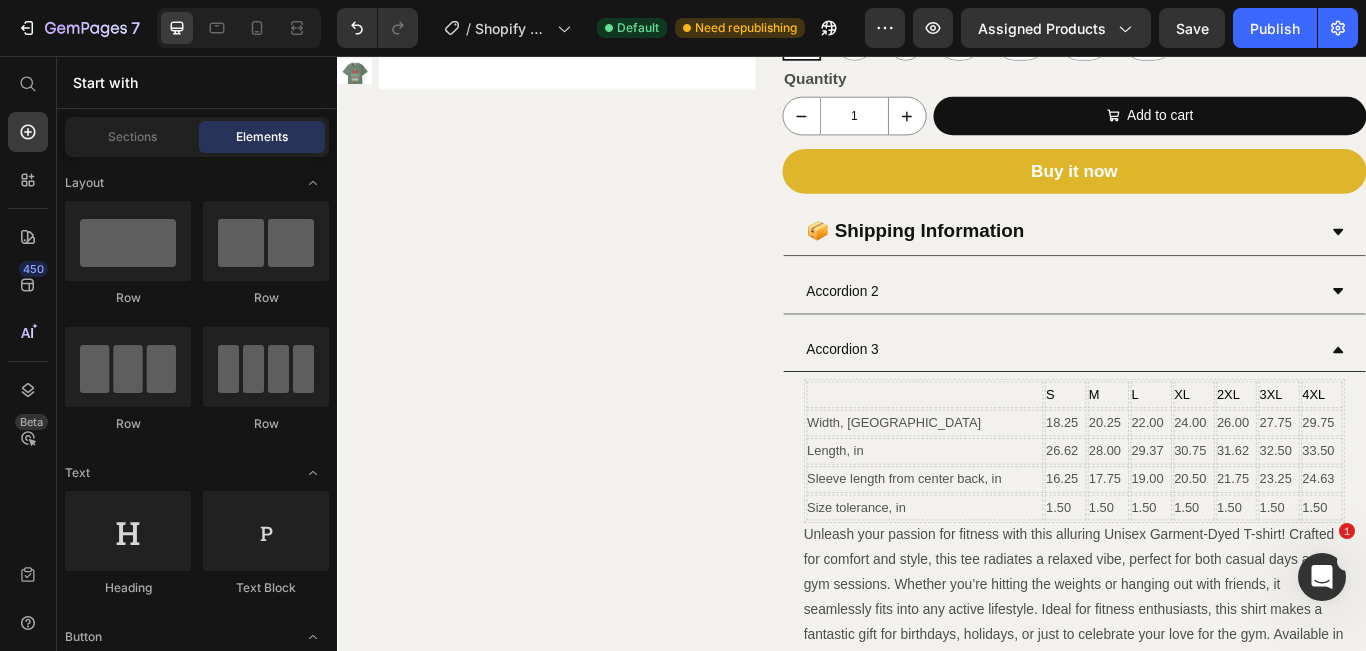 scroll, scrollTop: 833, scrollLeft: 0, axis: vertical 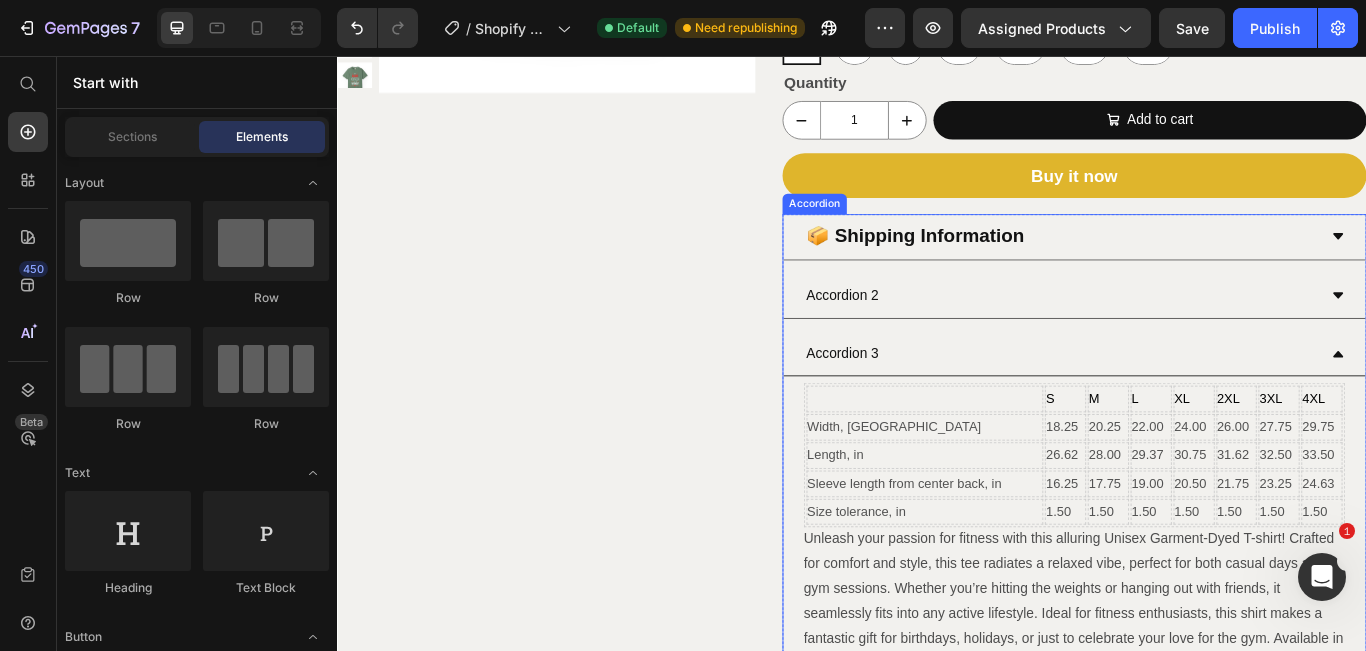 click on "Accordion 3" at bounding box center (926, 403) 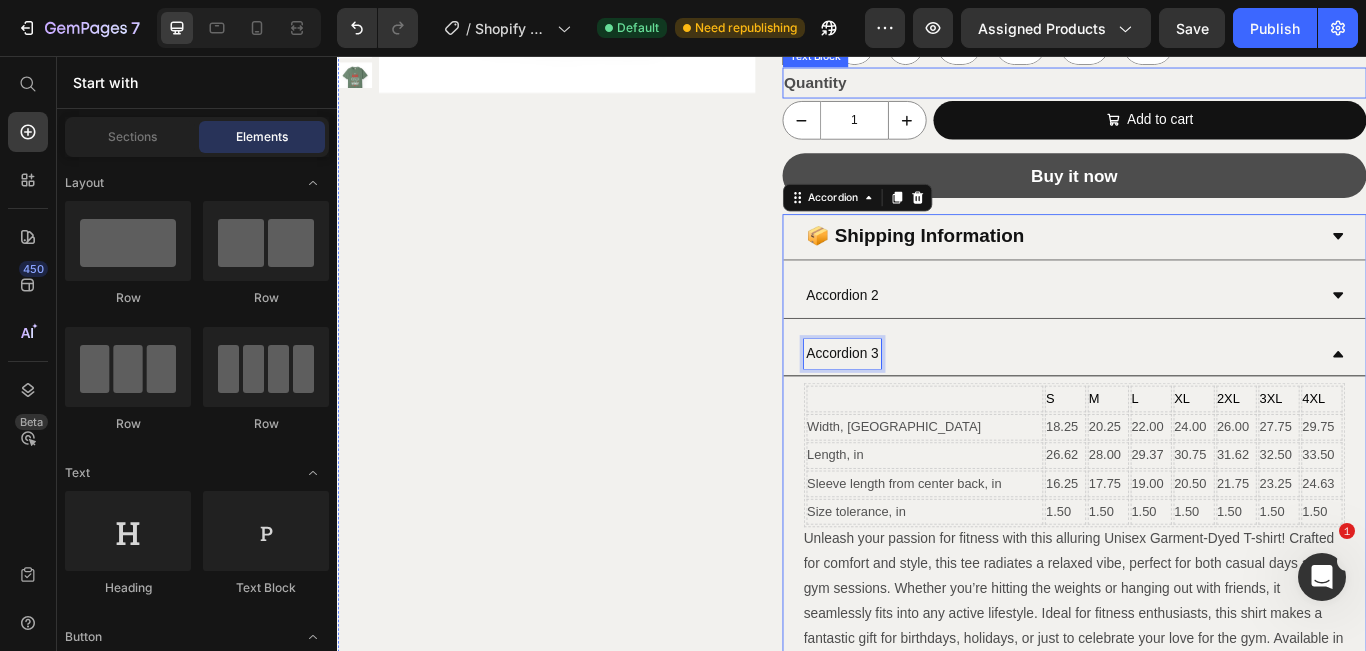 scroll, scrollTop: 416, scrollLeft: 0, axis: vertical 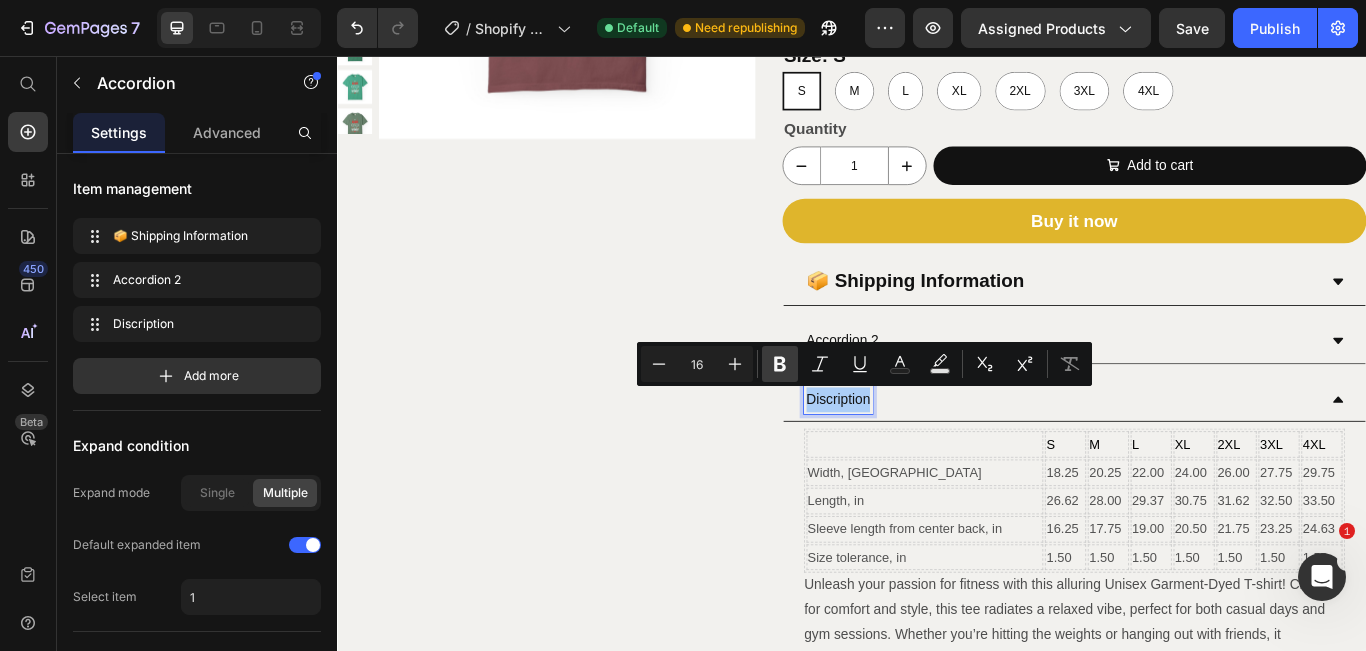 click 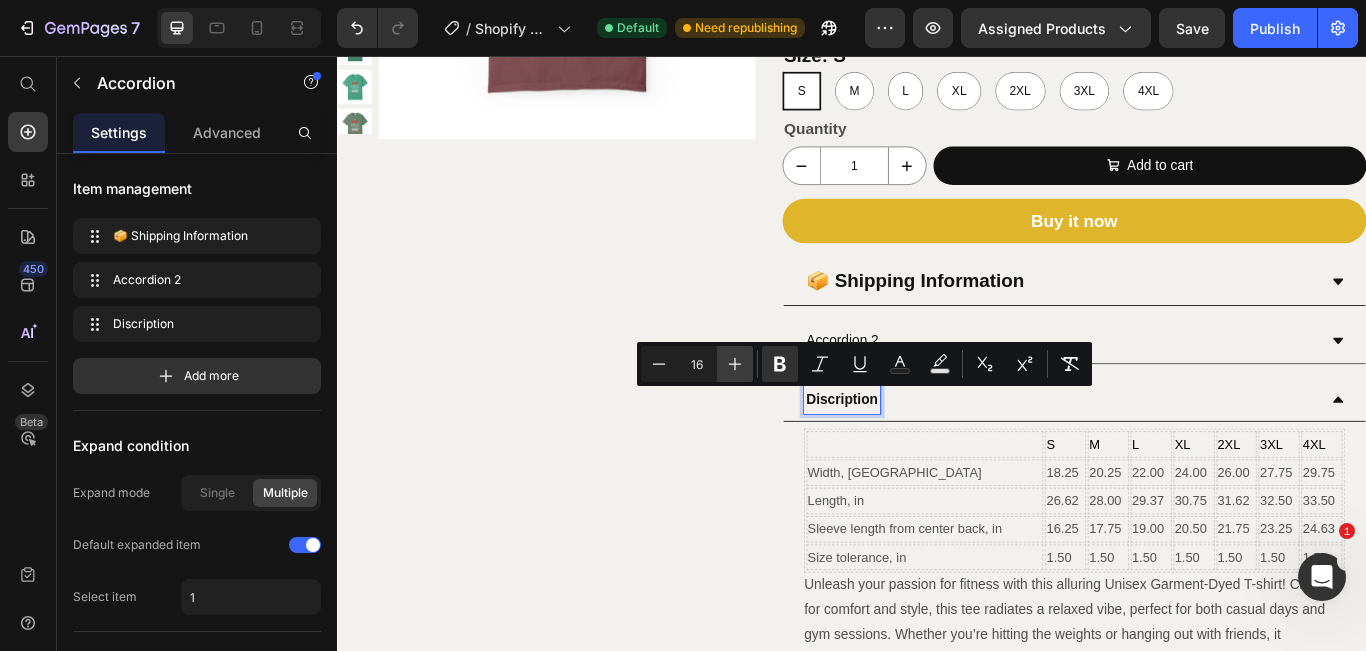 click 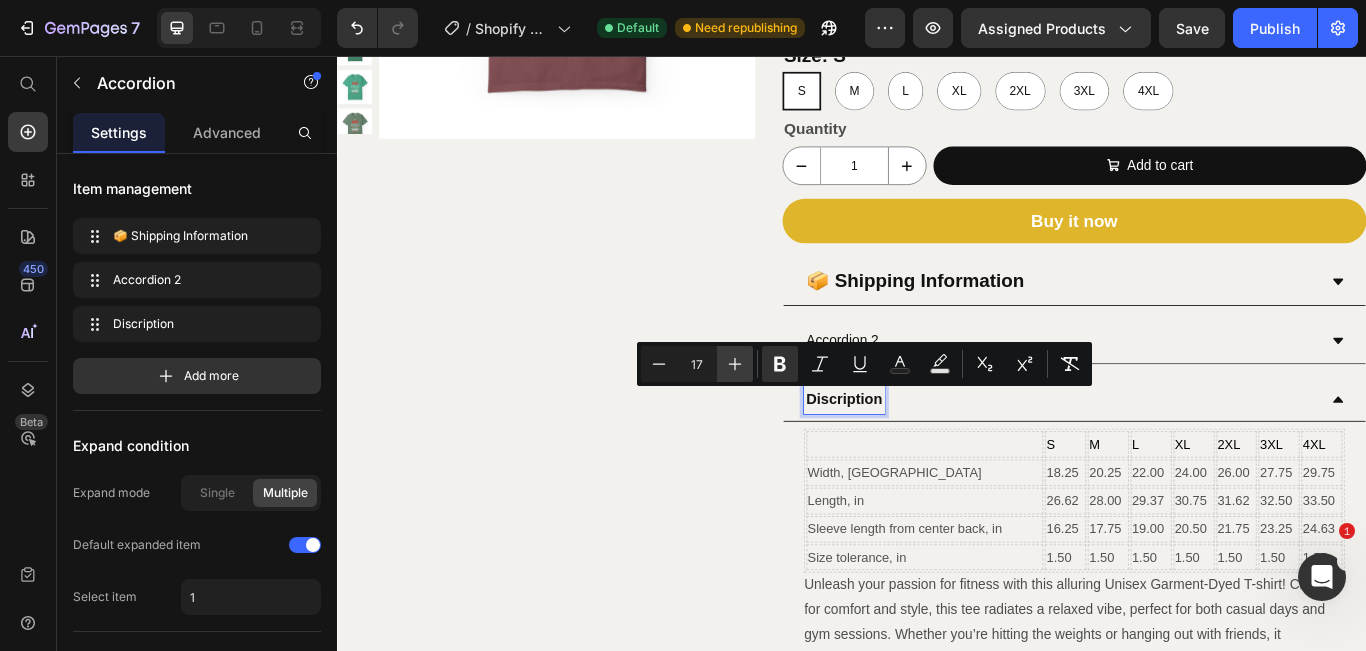 click 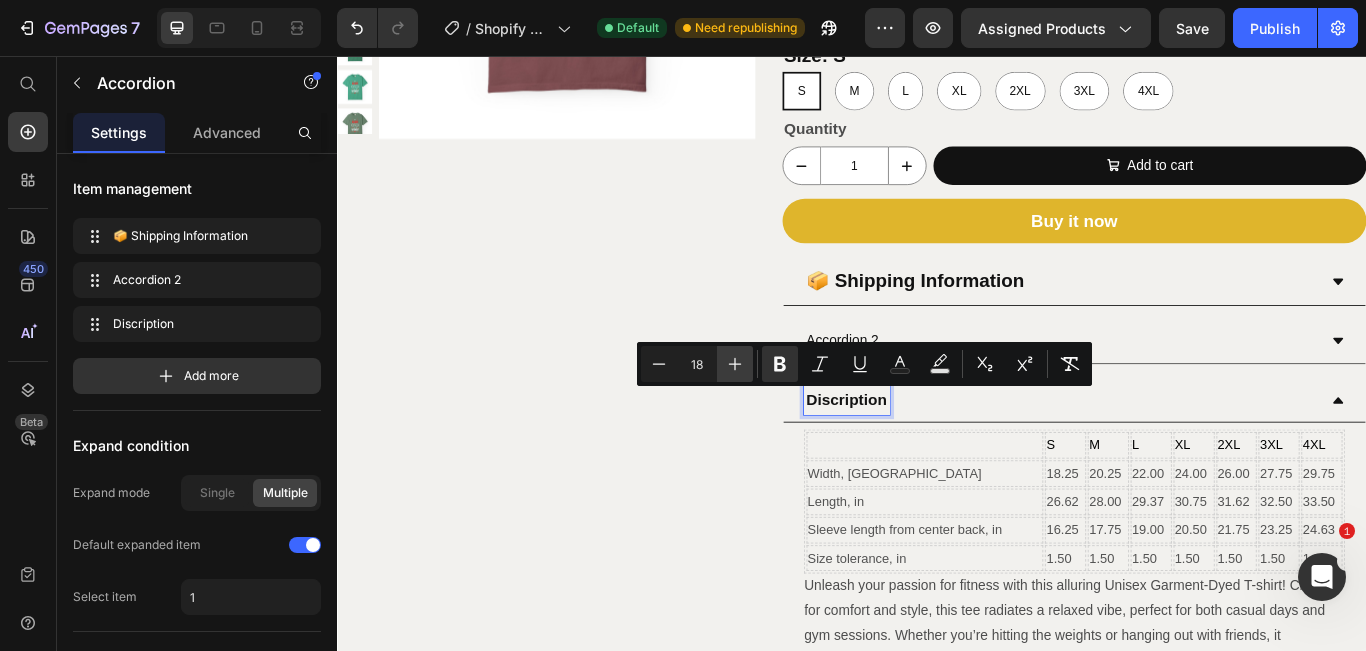 click 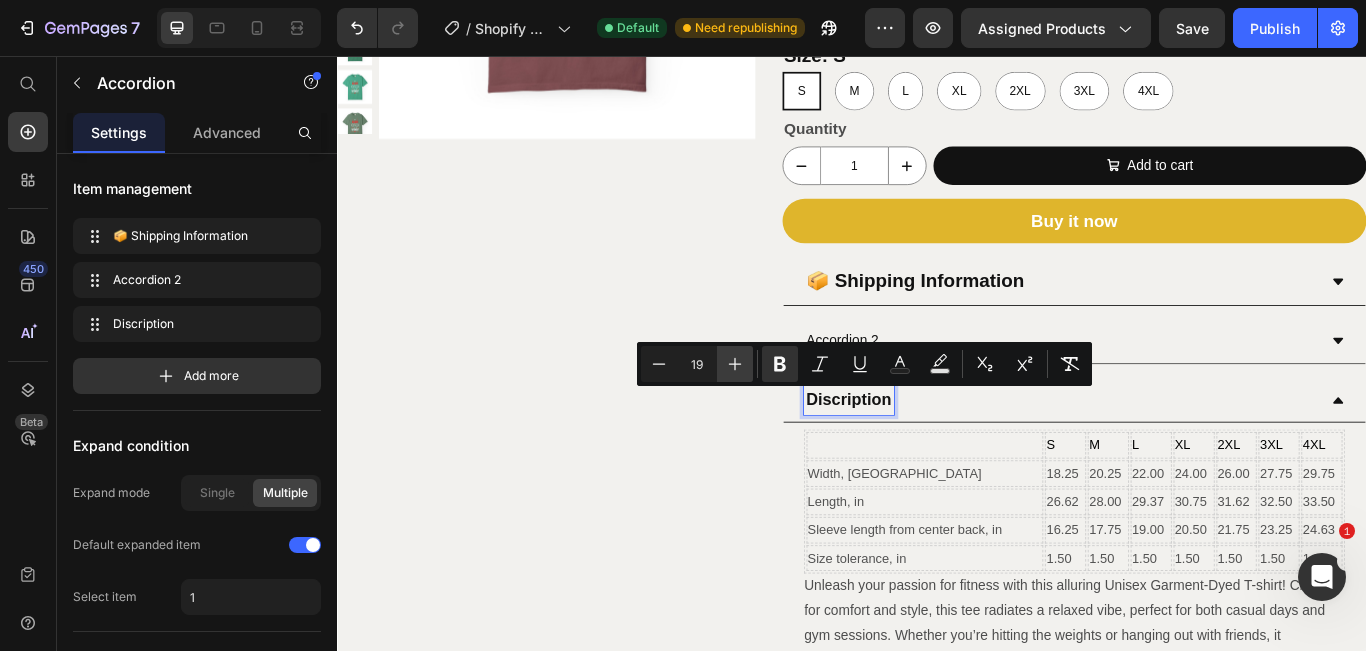 click 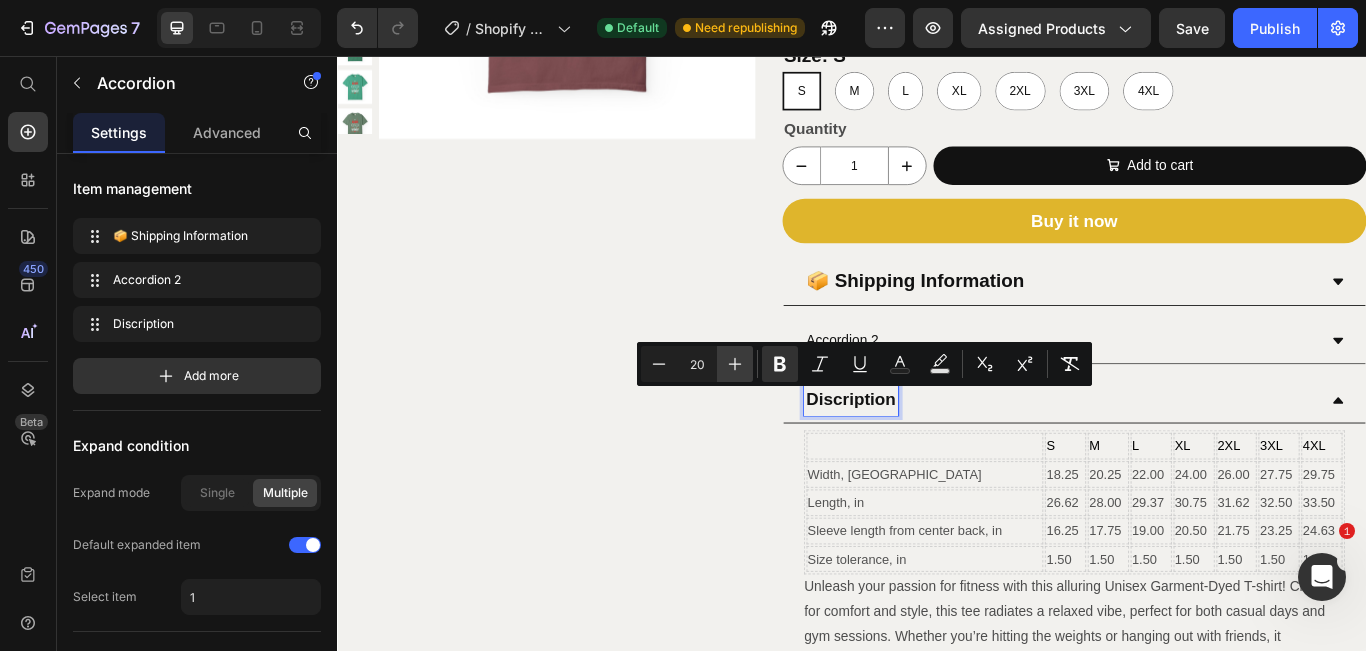 click 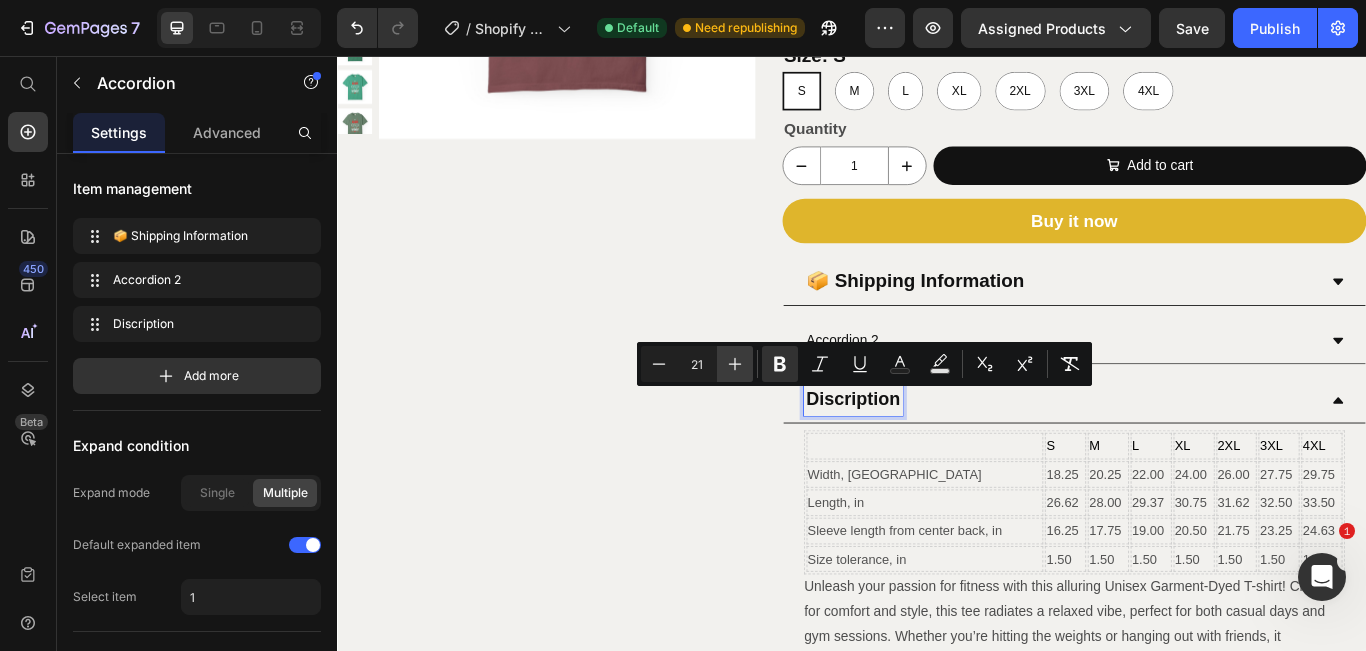click 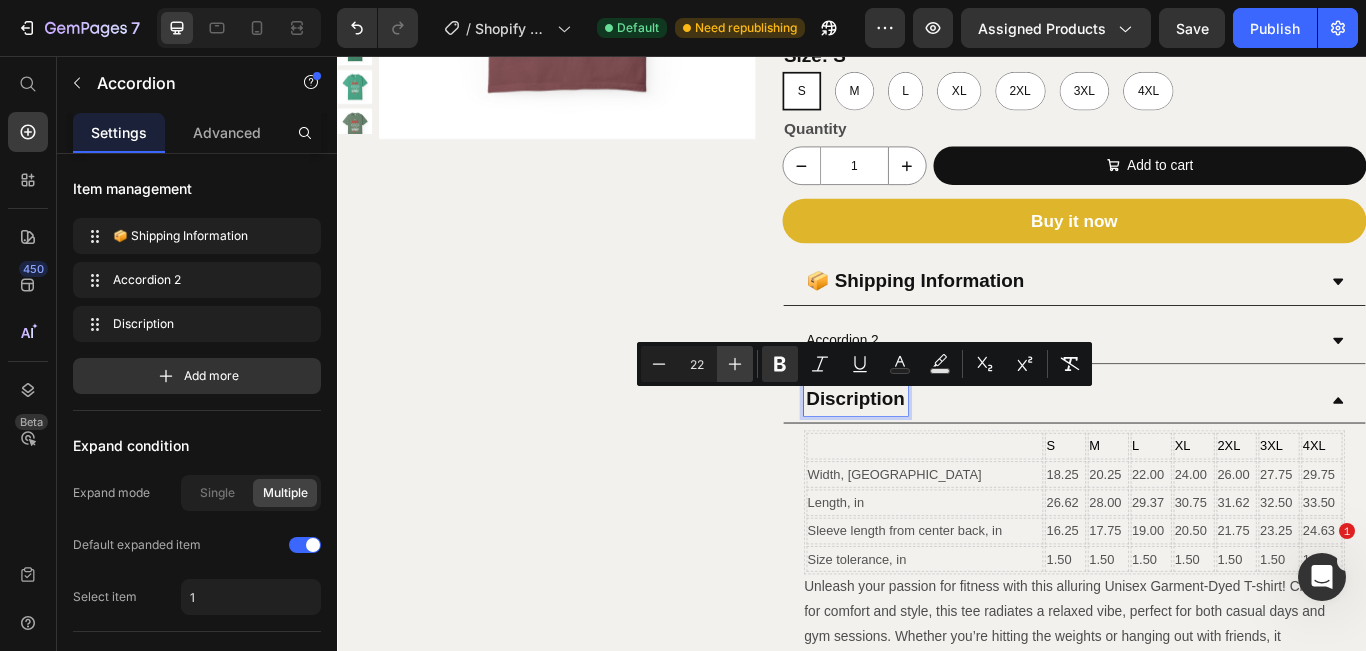 click 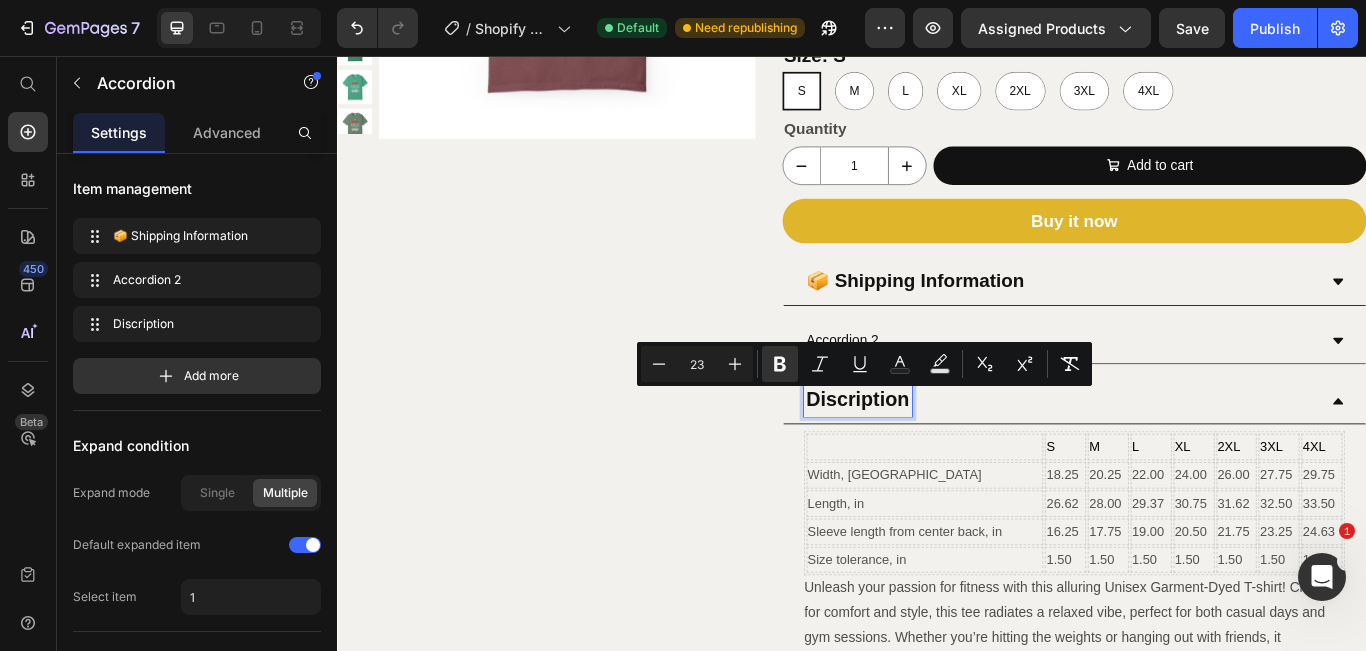 click on "Product Images Unisex Gym Motivation T-shirt - No Day Without Gym Product Title                Title Line $15.67 Product Price $0.00 Product Price Row Color: Black Black Black Black Blue Spruce Blue Spruce Blue Spruce Brick Brick Brick Hemp Hemp Hemp Khaki Khaki Khaki Light Green Light Green Light Green [PERSON_NAME] [PERSON_NAME] [PERSON_NAME] Mustard Mustard Mustard True Navy True Navy True Navy Island Green Island Green Island Green Espresso Espresso Espresso Midnight Midnight Midnight Size: S S S S M M M L L L XL XL XL 2XL 2XL 2XL 3XL 3XL 3XL 4XL 4XL 4XL Product Variants & Swatches Quantity Text Block 1 Product Quantity
Add to cart Add to Cart Row Buy it now Dynamic Checkout
📦 Shipping Information
Accordion 2
Discription
S
M
L
XL
2XL
3XL
4XL
Width, in
18.25
20.25
22.00
24.00
26.00
27.75
29.75
Length, in
26.62
28.00
29.37
30.75
31.62
32.50" at bounding box center (937, 297) 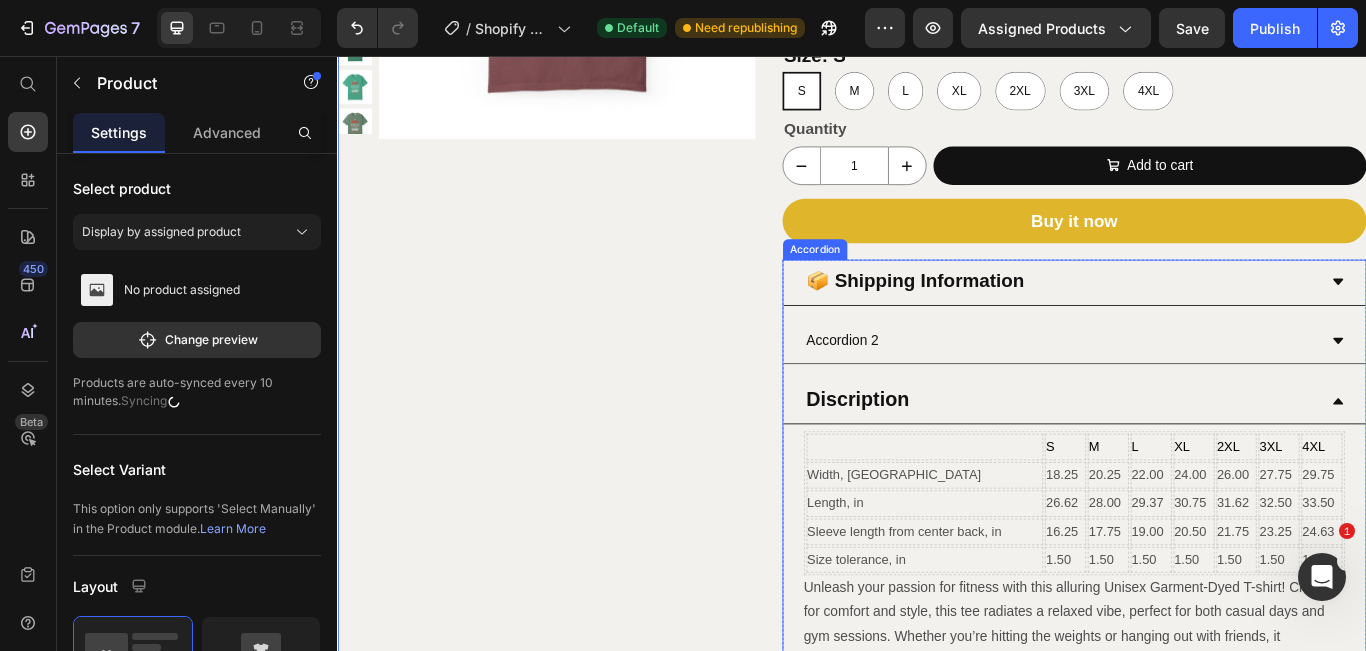 click on "📦 Shipping Information" at bounding box center (1011, 317) 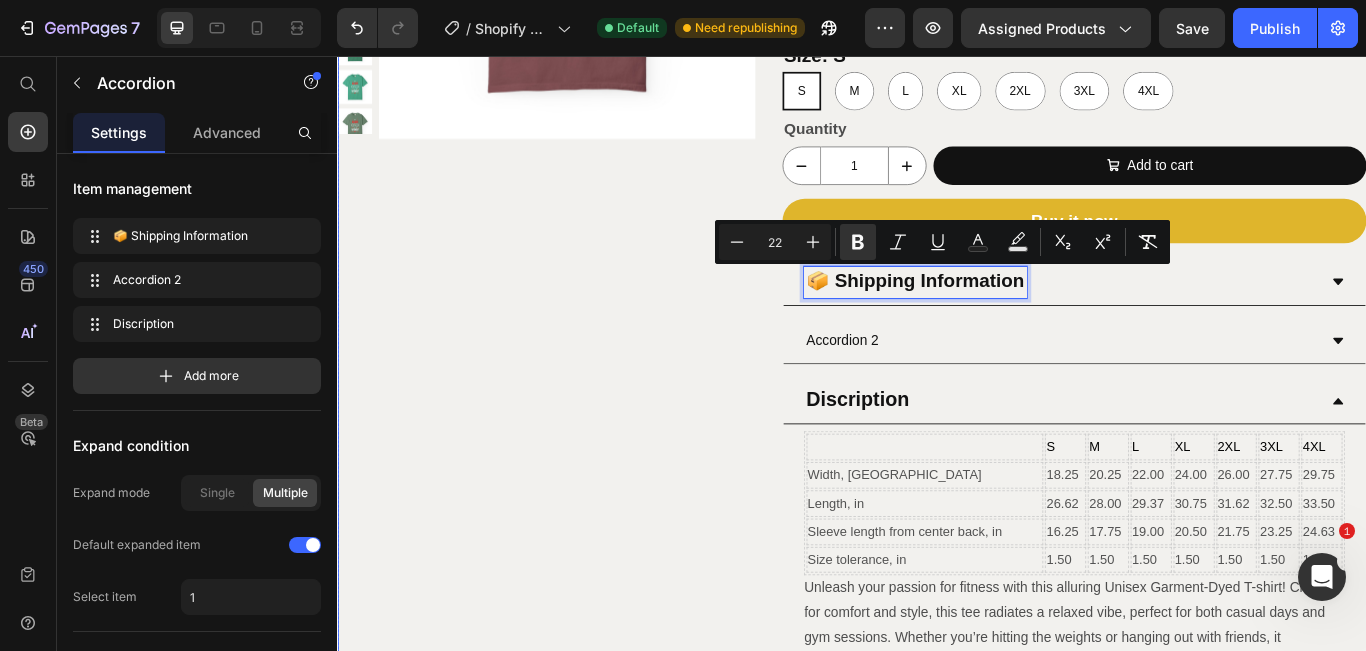 click on "Product Images" at bounding box center [580, 297] 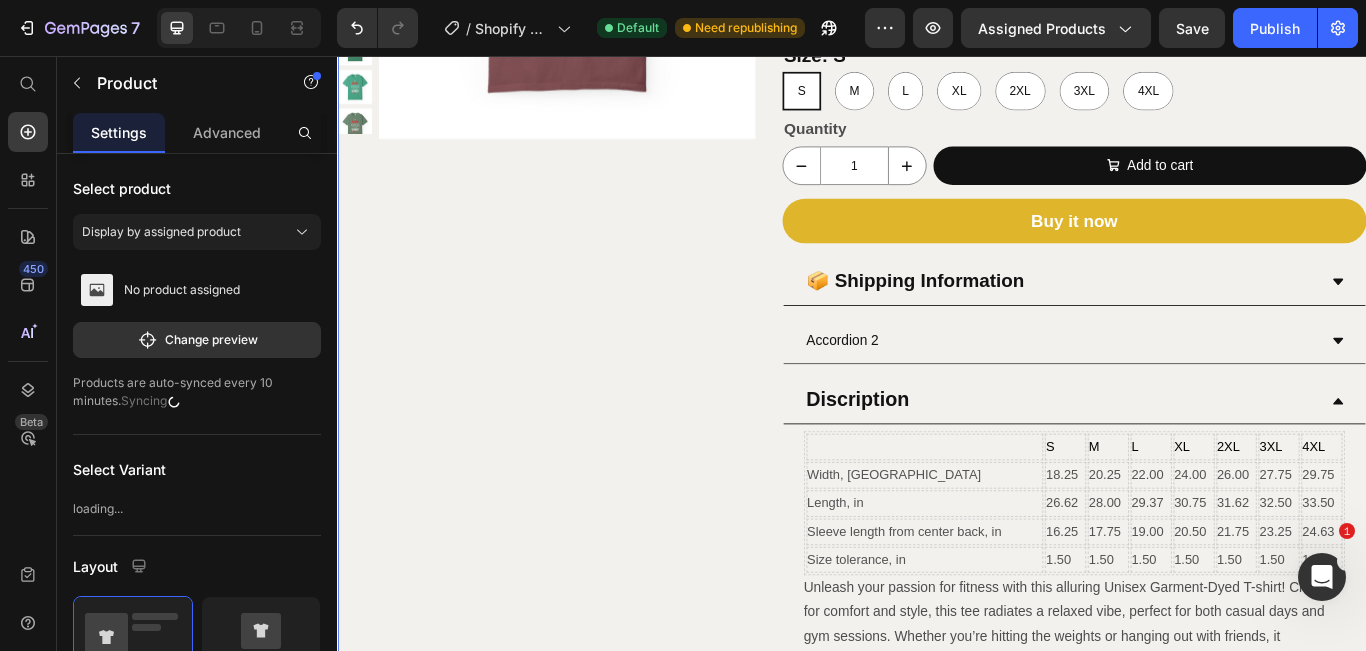 click on "Product Images" at bounding box center (580, 297) 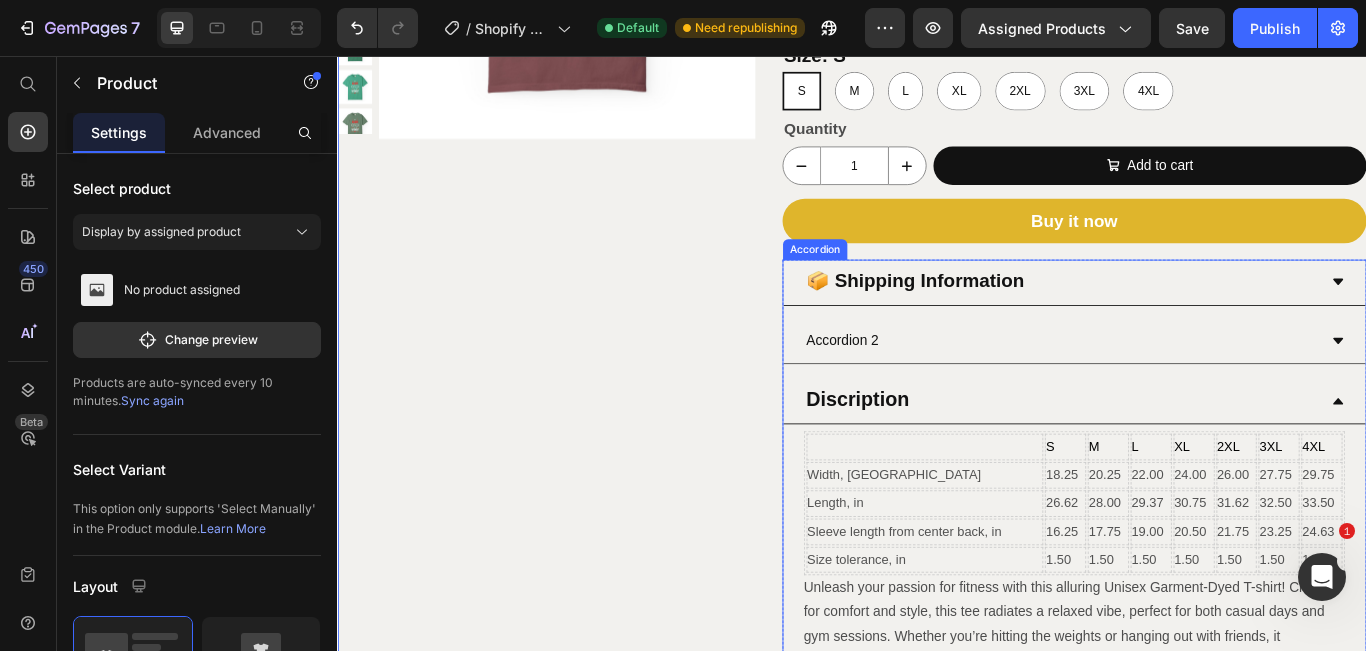 click 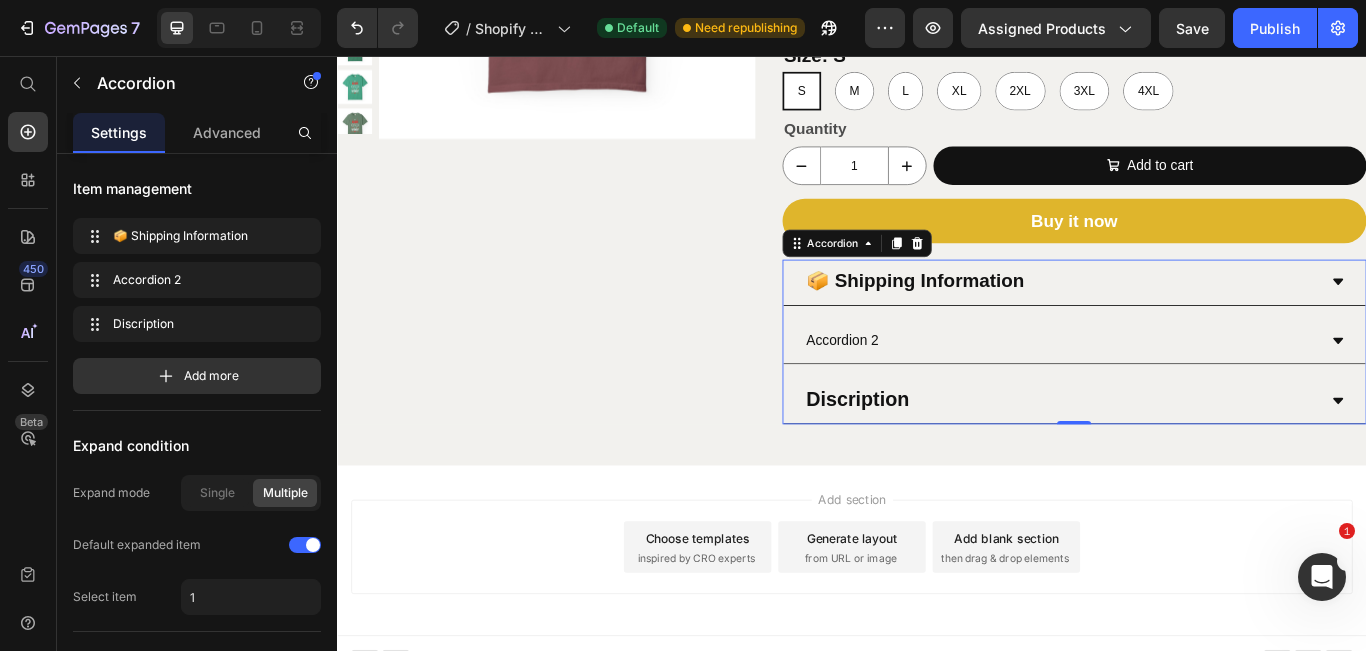 click on "Discription" at bounding box center [1180, 458] 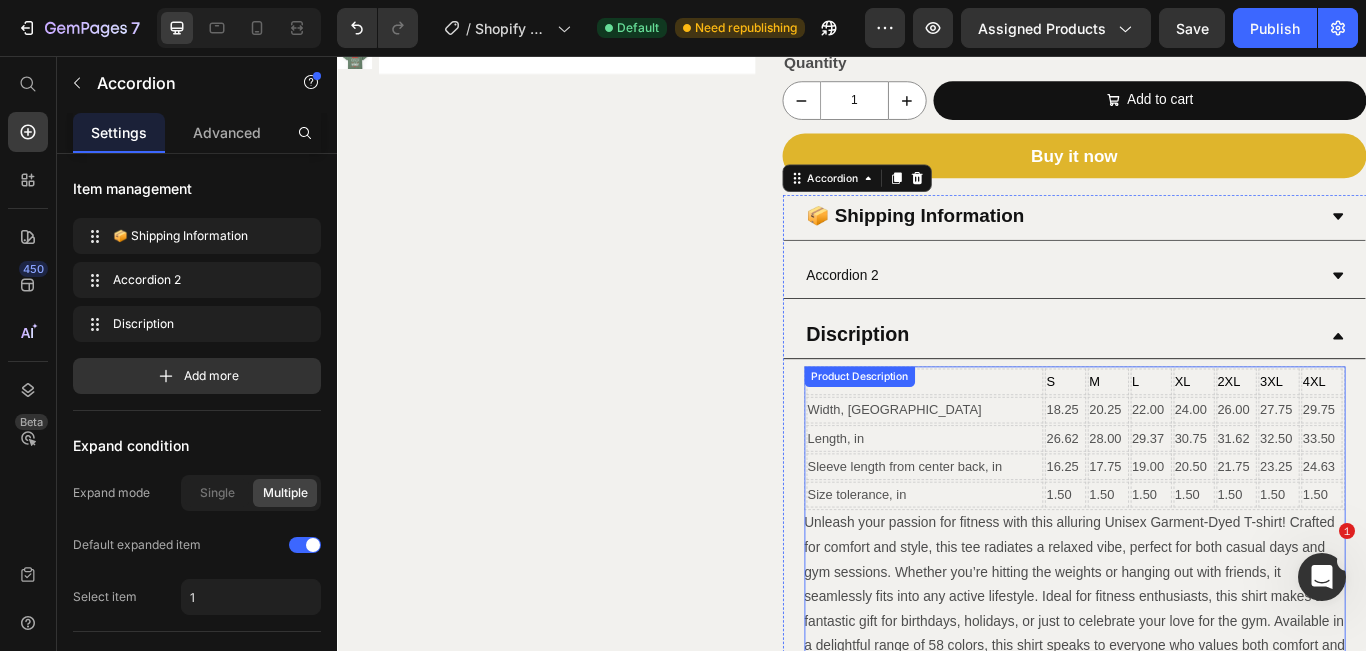 scroll, scrollTop: 639, scrollLeft: 0, axis: vertical 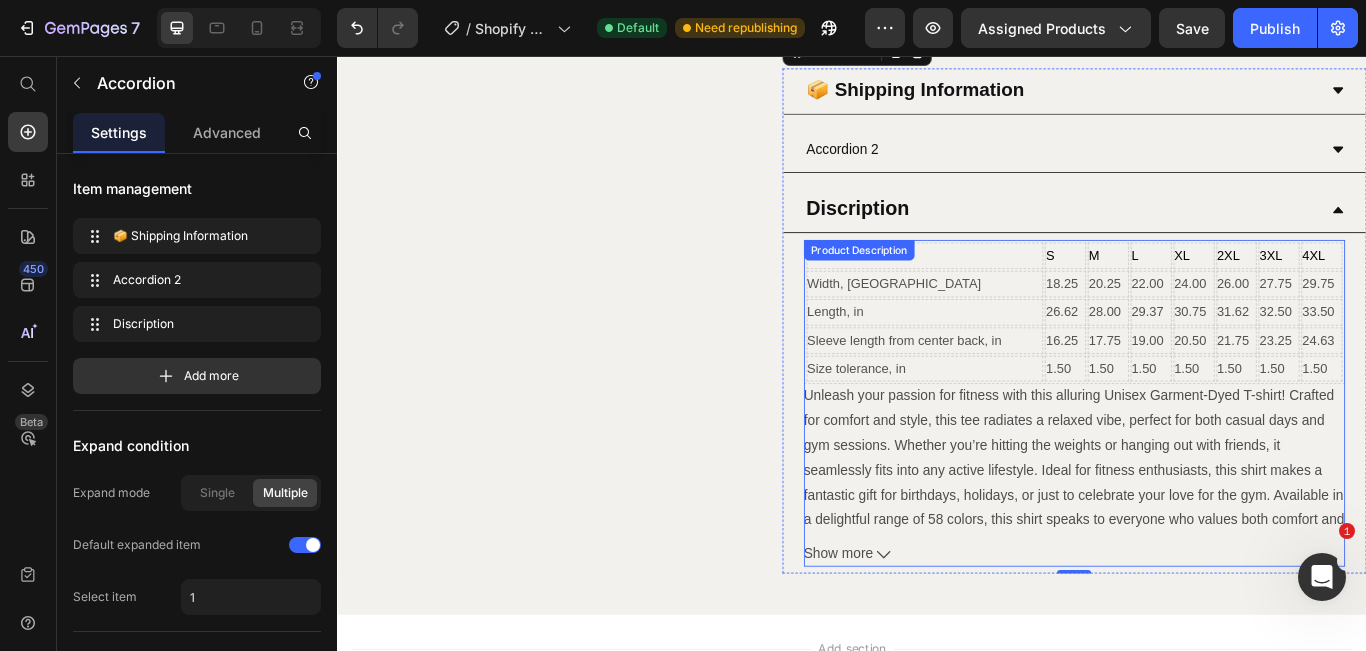 click 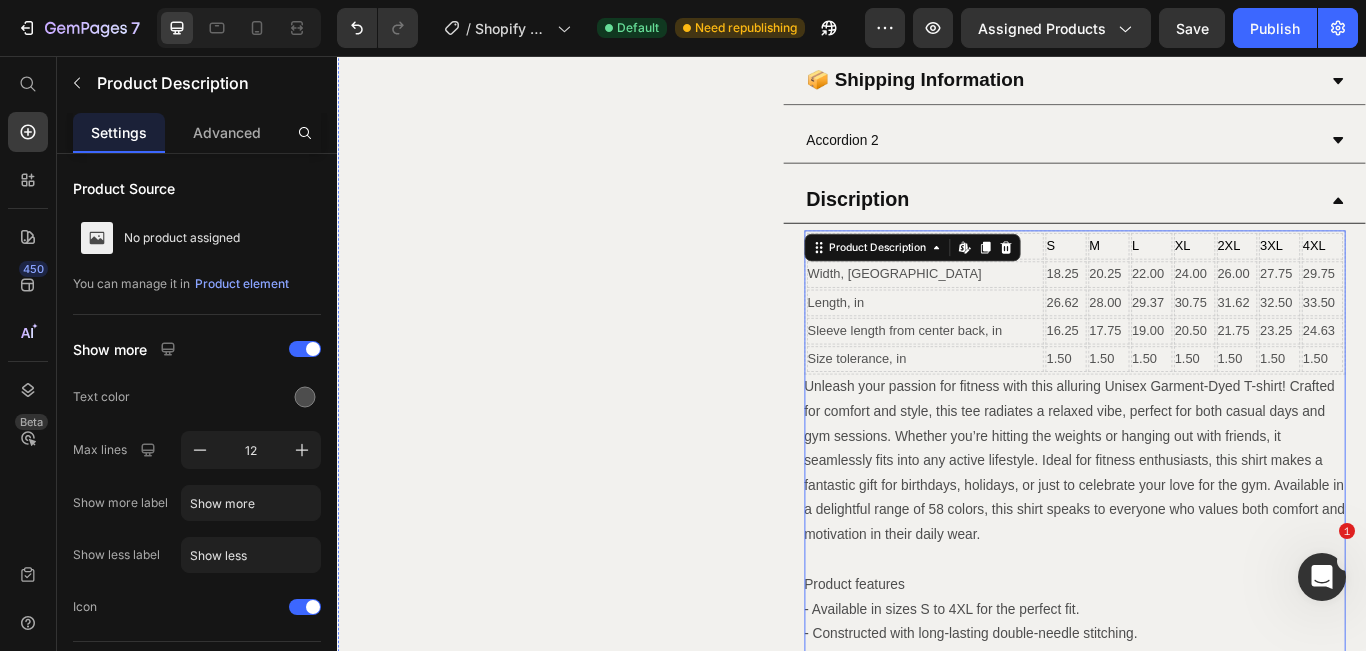 scroll, scrollTop: 280, scrollLeft: 0, axis: vertical 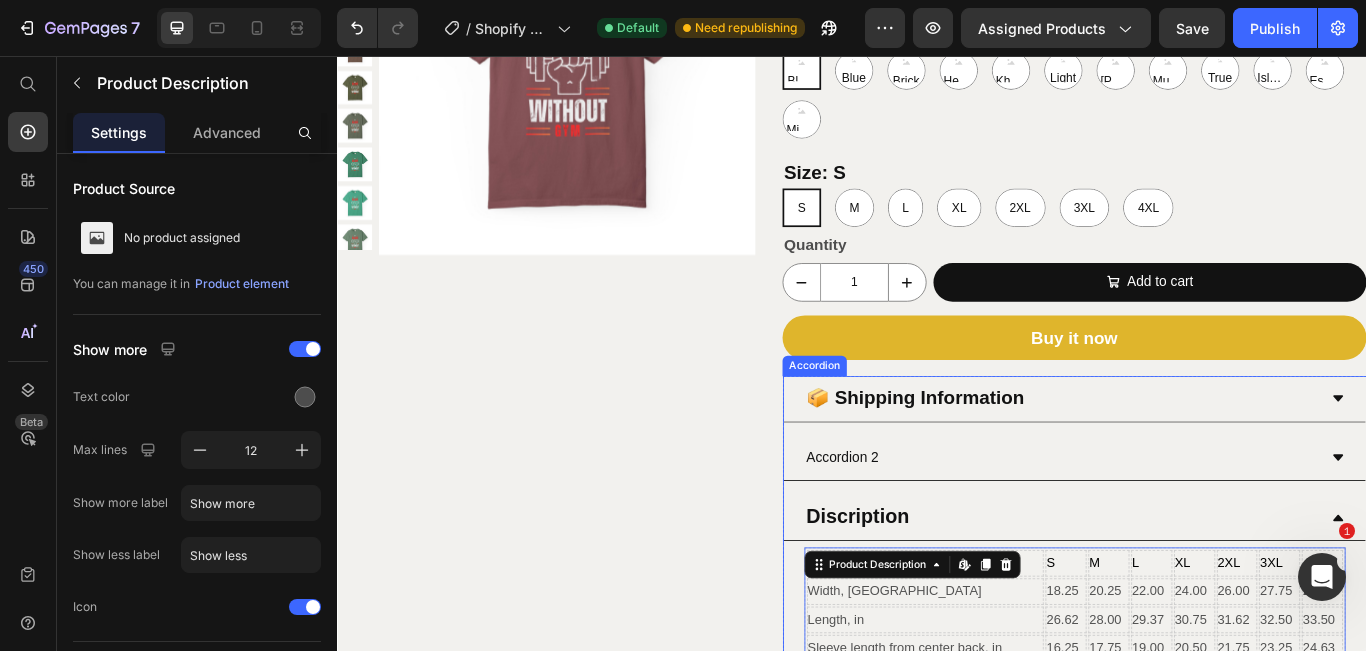 click 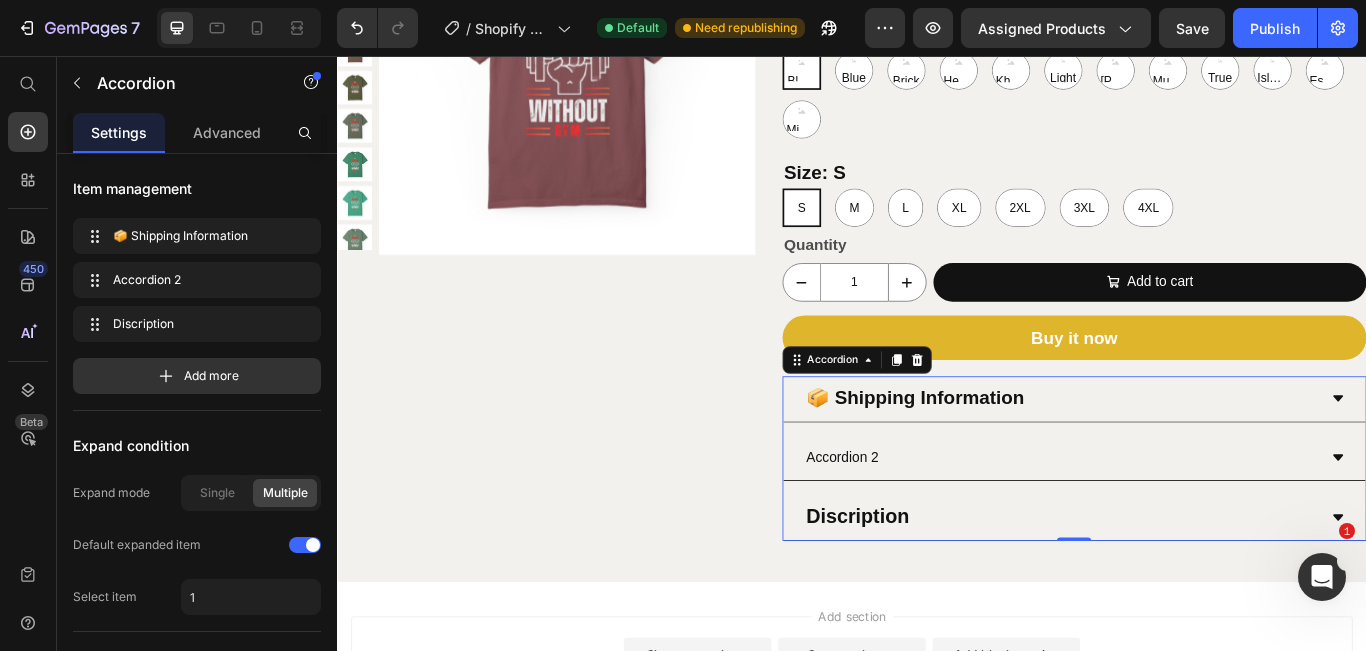 click on "Accordion 2" at bounding box center [1180, 524] 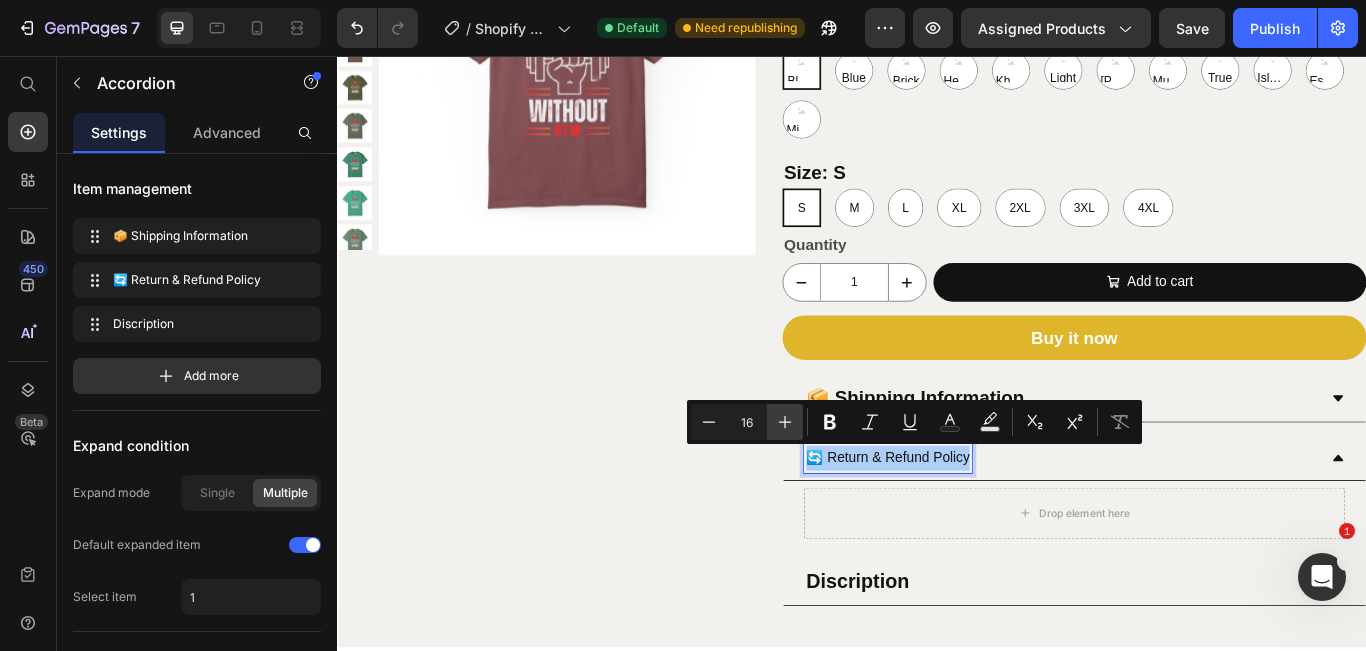 click 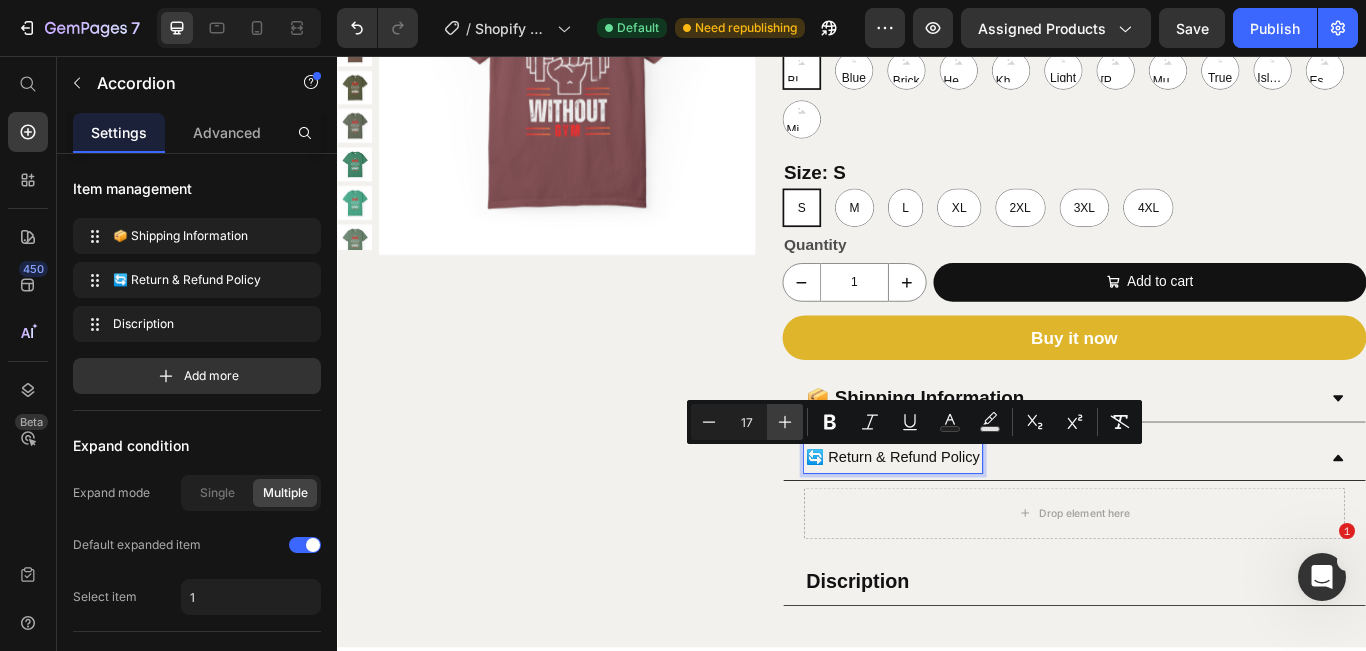 click 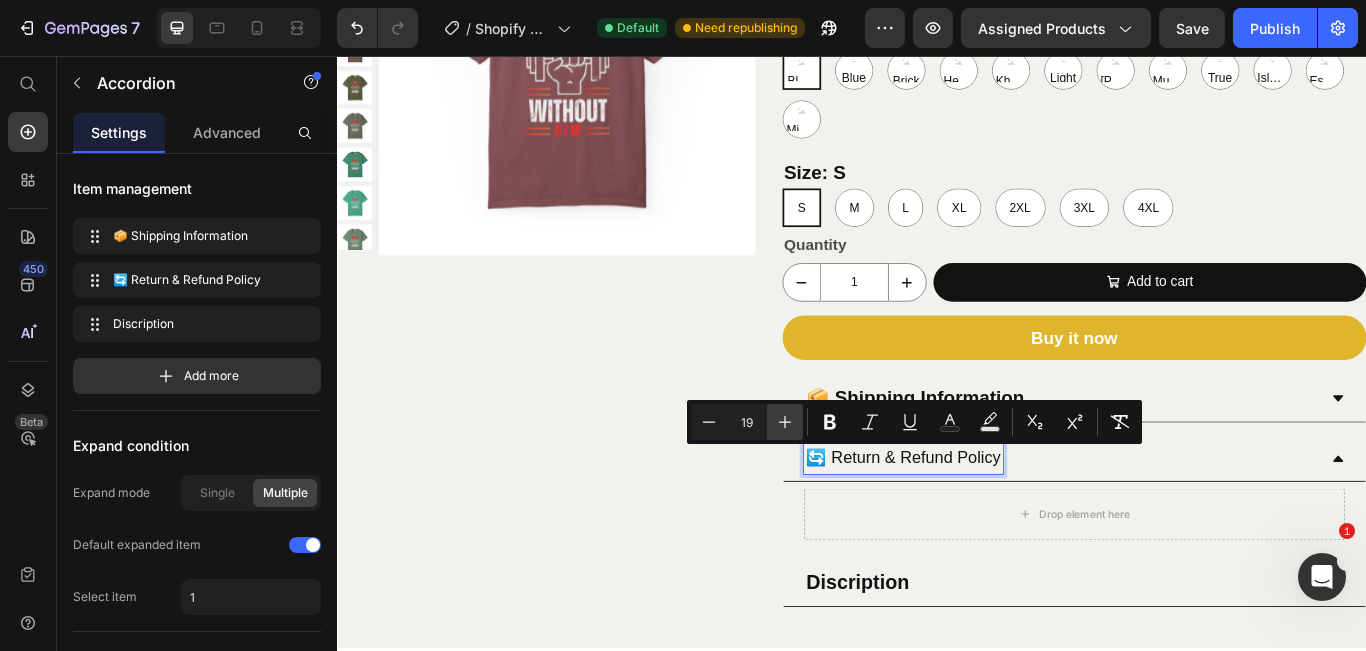 click 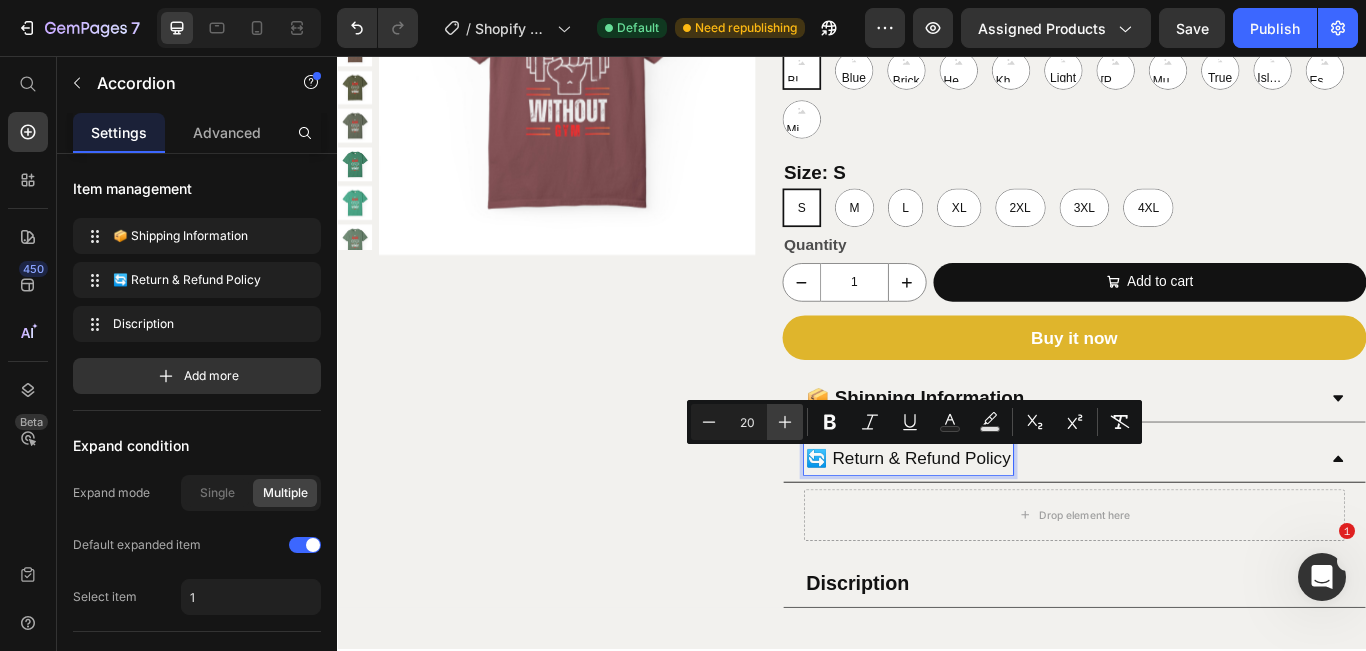 click 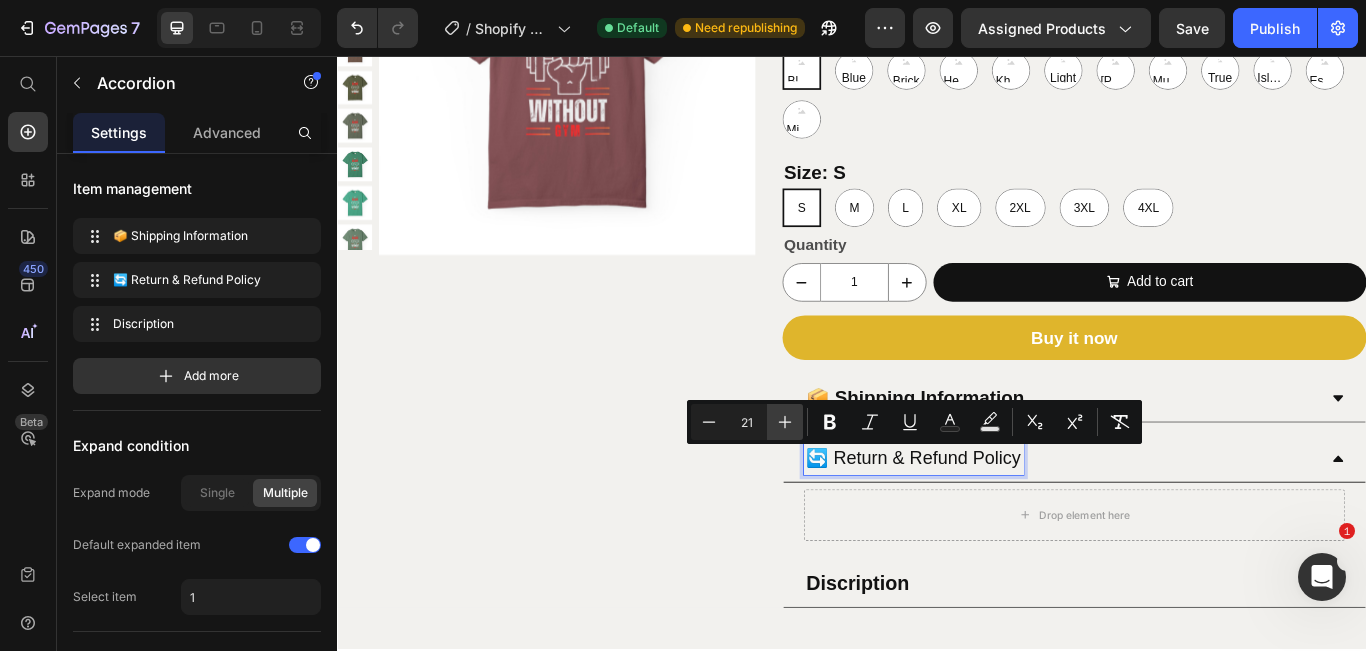 click 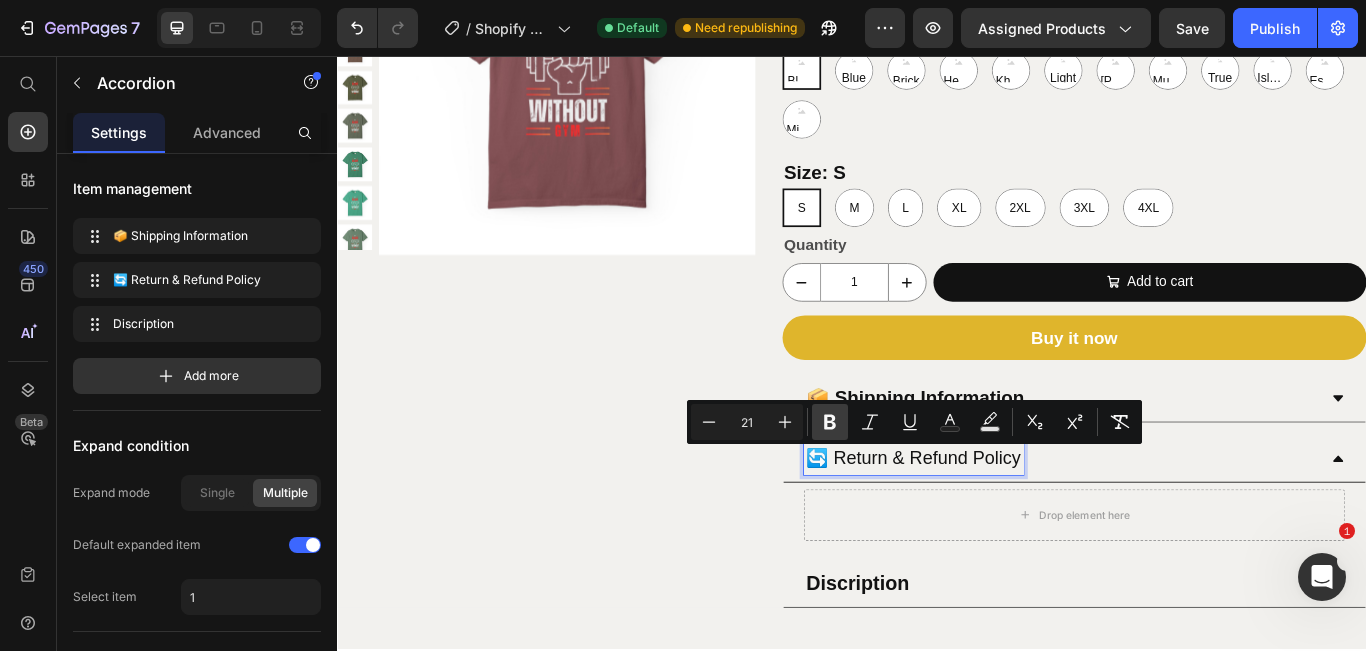 type on "22" 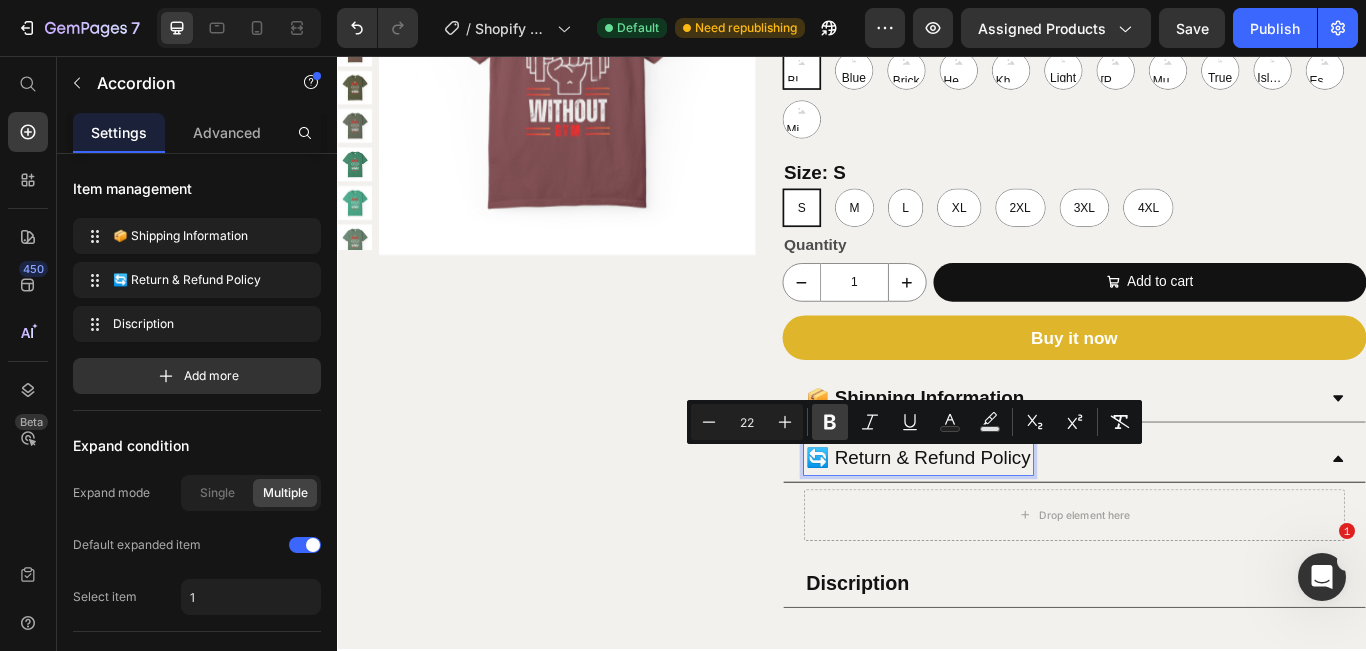 click 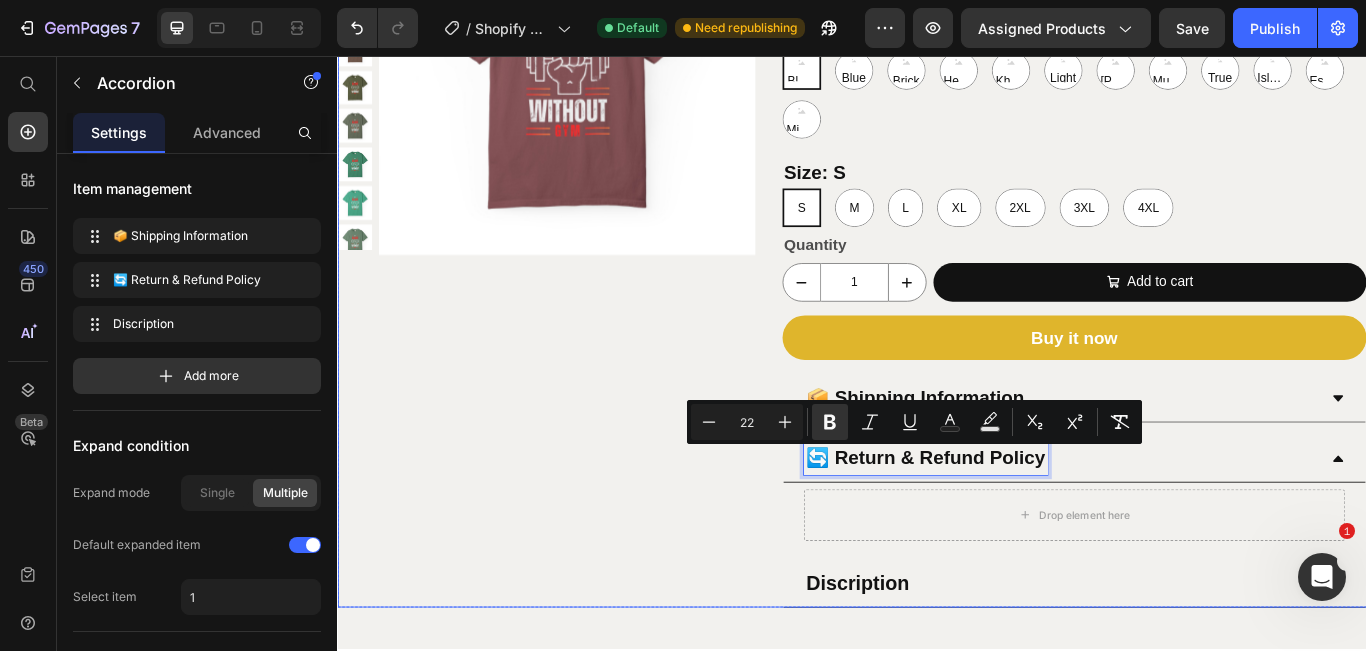 click on "Product Images" at bounding box center [580, 274] 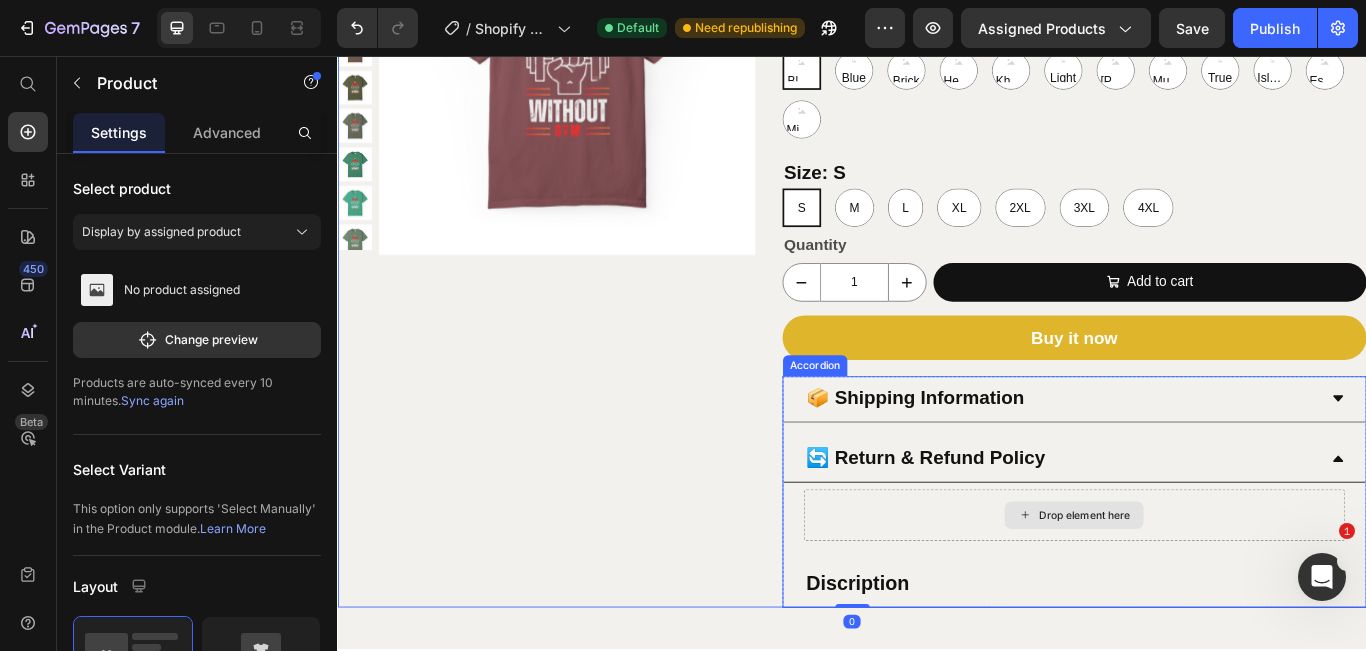 click 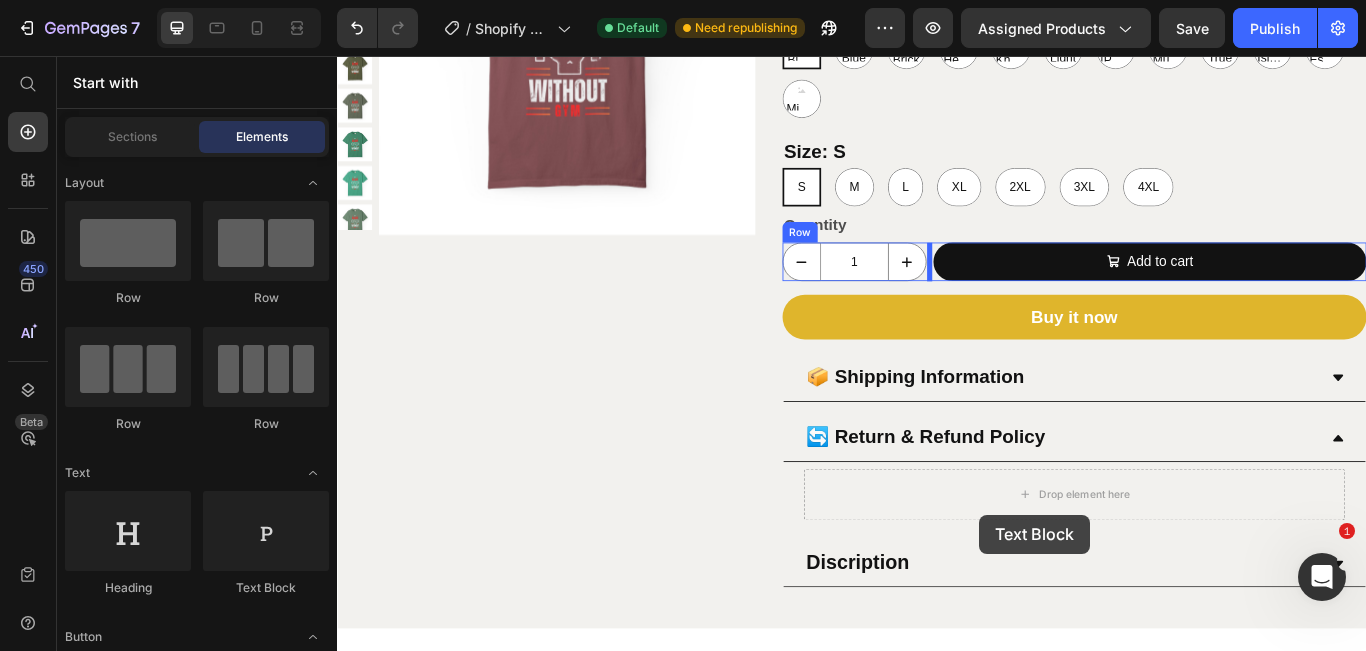 scroll, scrollTop: 340, scrollLeft: 0, axis: vertical 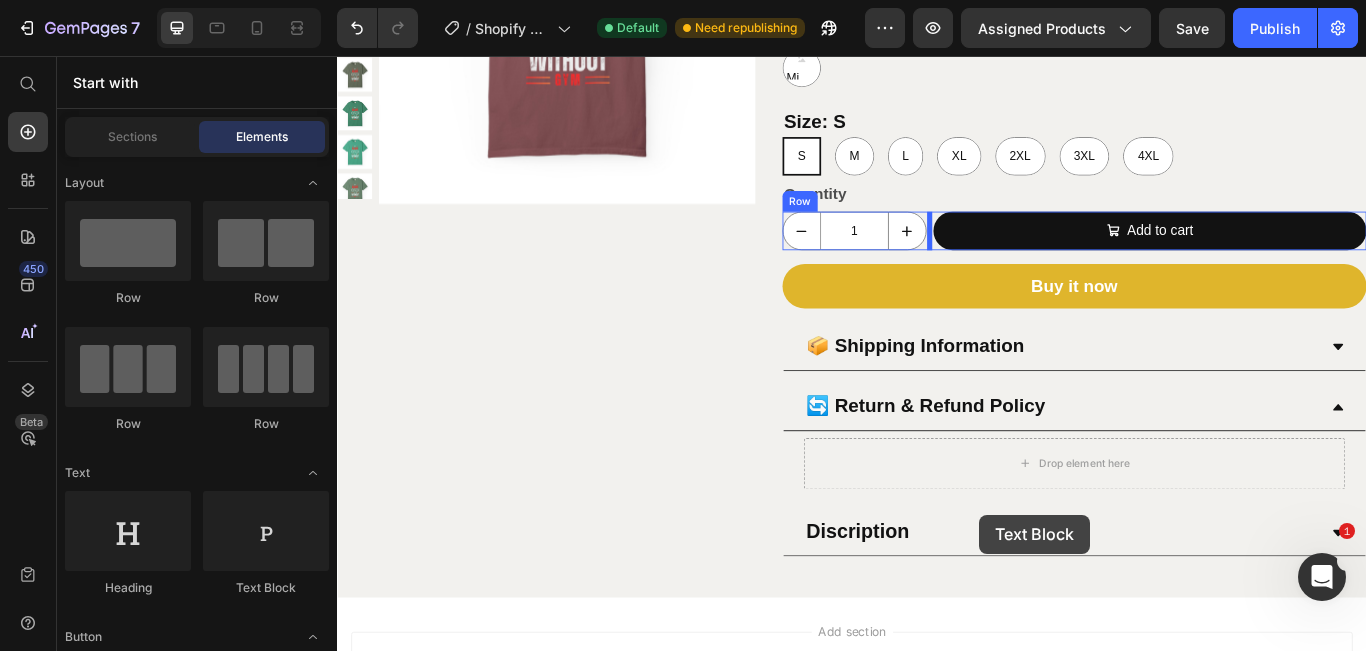drag, startPoint x: 561, startPoint y: 579, endPoint x: 1055, endPoint y: 494, distance: 501.2594 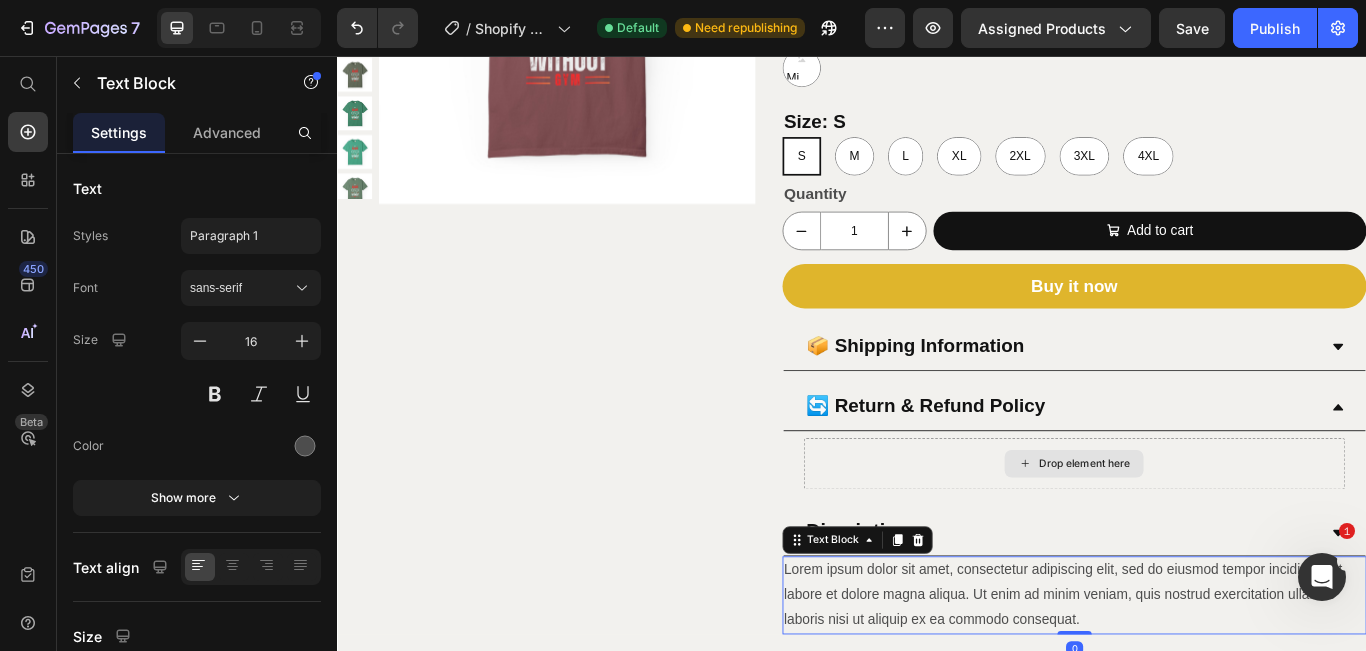scroll, scrollTop: 376, scrollLeft: 0, axis: vertical 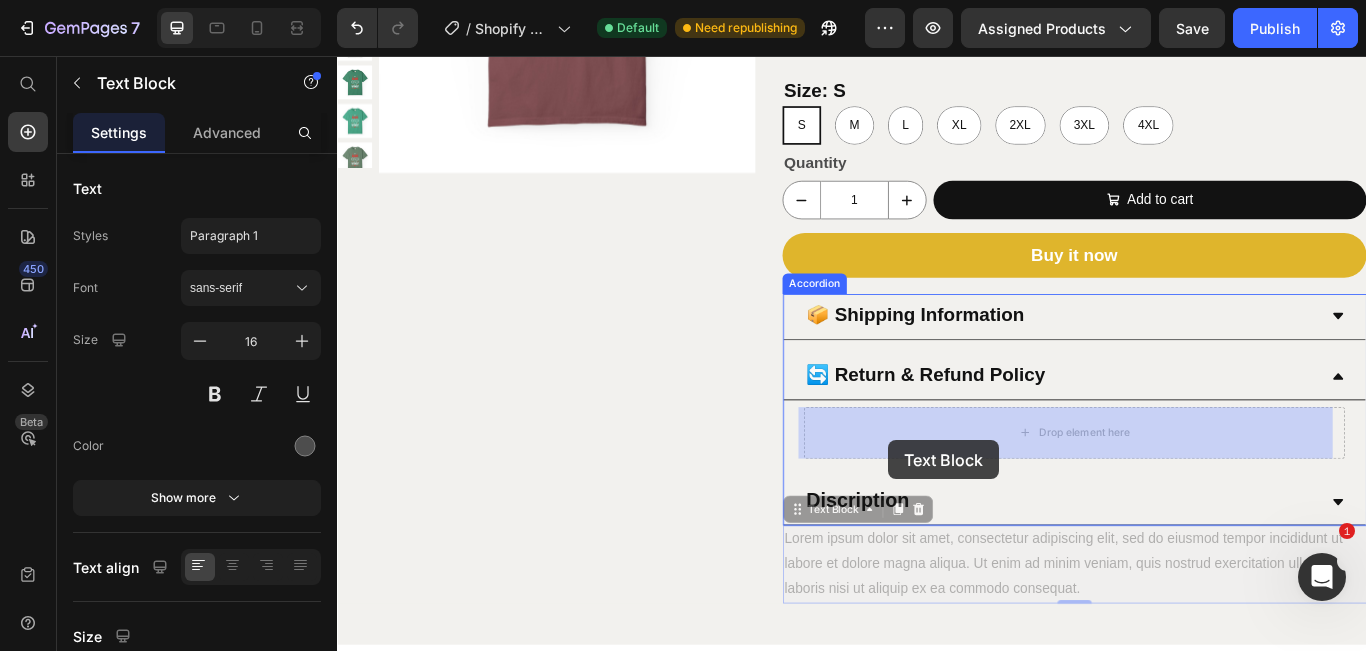 drag, startPoint x: 865, startPoint y: 587, endPoint x: 980, endPoint y: 504, distance: 141.82384 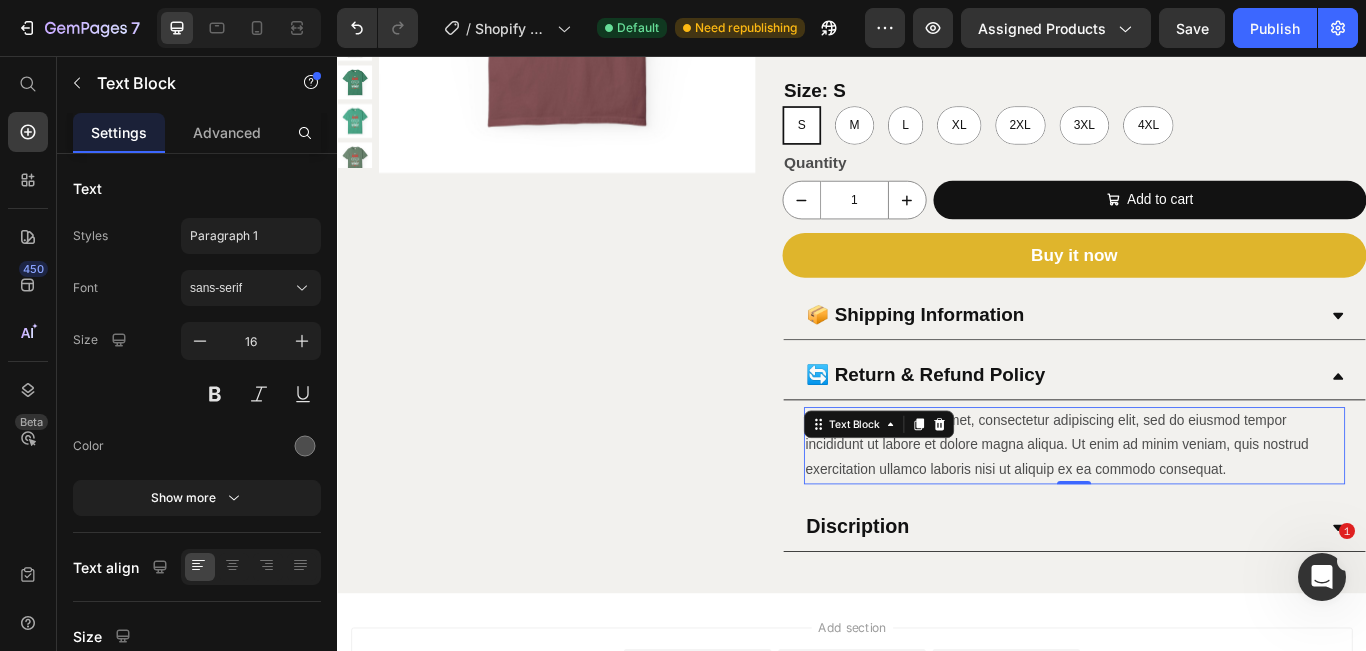 click on "Lorem ipsum dolor sit amet, consectetur adipiscing elit, sed do eiusmod tempor incididunt ut labore et dolore magna aliqua. Ut enim ad minim veniam, quis nostrud exercitation ullamco laboris nisi ut aliquip ex ea commodo consequat." at bounding box center (1196, 510) 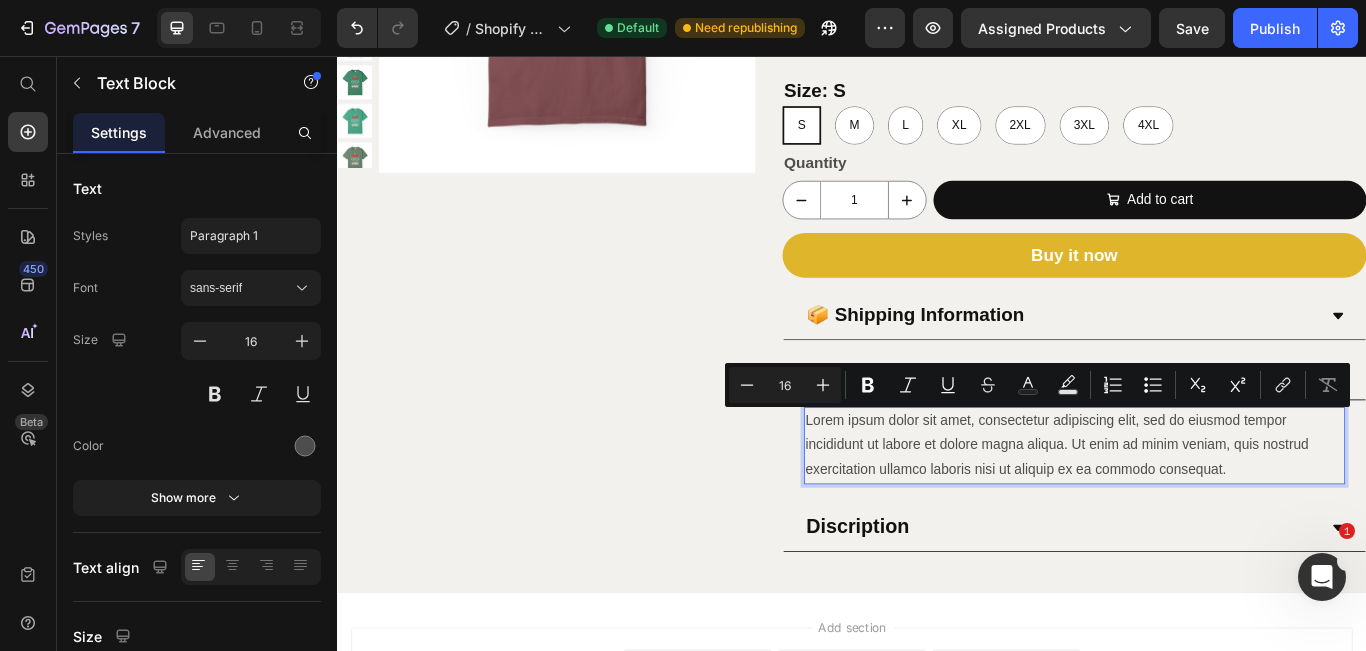 click on "Lorem ipsum dolor sit amet, consectetur adipiscing elit, sed do eiusmod tempor incididunt ut labore et dolore magna aliqua. Ut enim ad minim veniam, quis nostrud exercitation ullamco laboris nisi ut aliquip ex ea commodo consequat." at bounding box center [1196, 510] 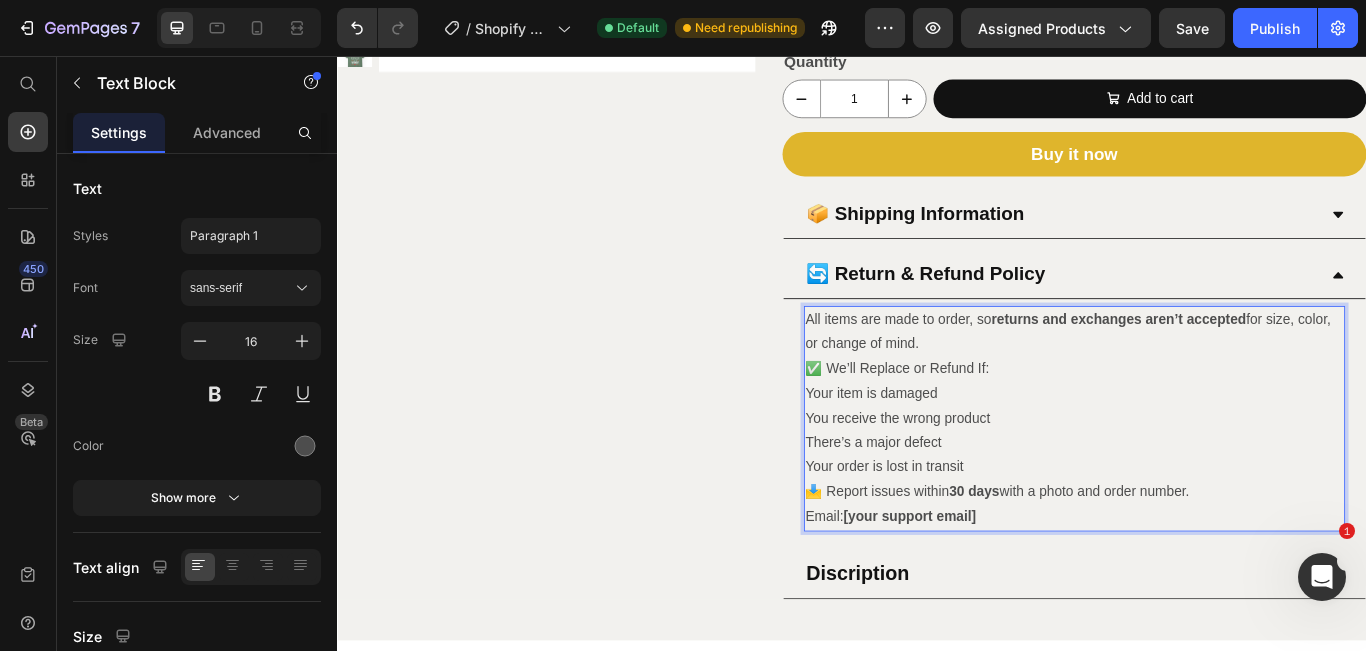 scroll, scrollTop: 512, scrollLeft: 0, axis: vertical 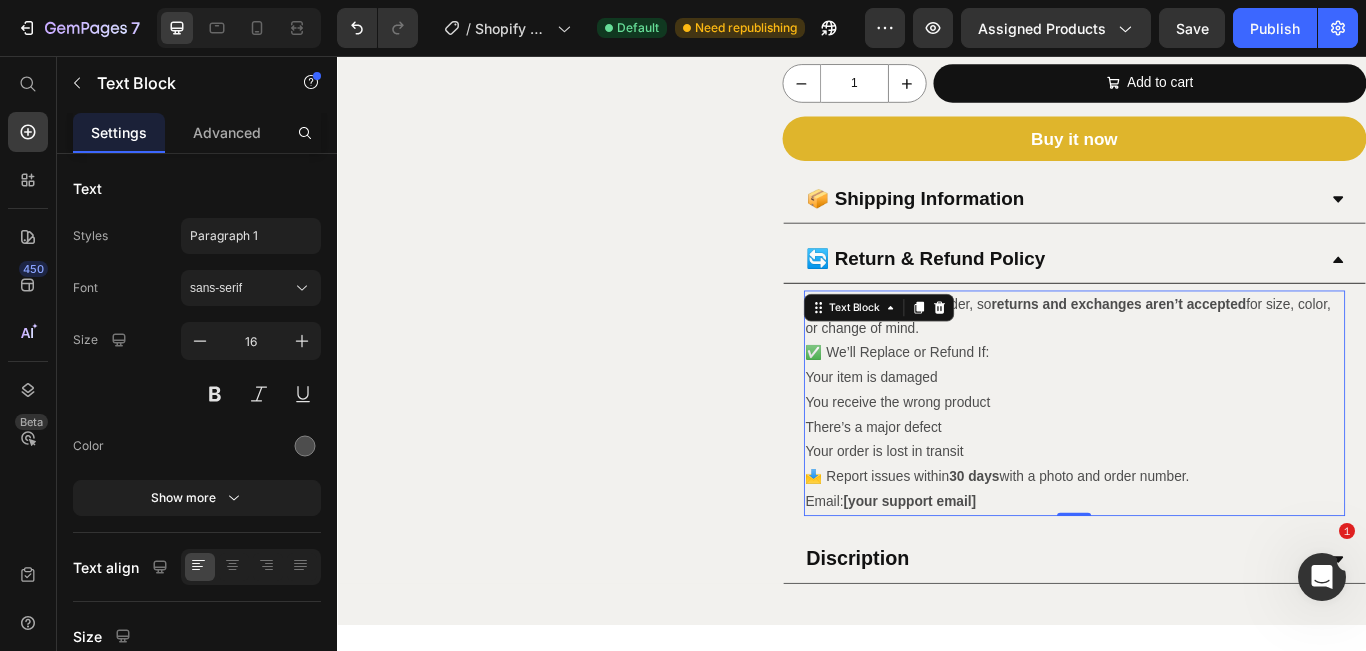 click on "✅ We’ll Replace or Refund If:" at bounding box center [1196, 402] 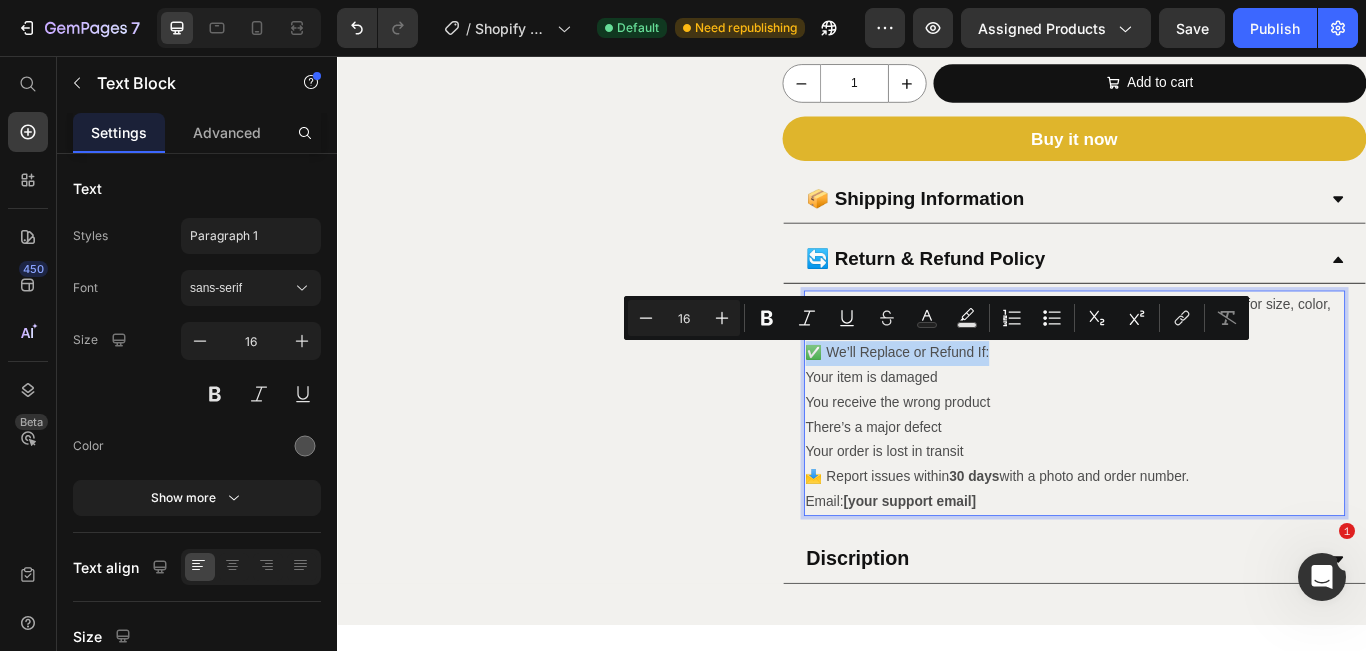drag, startPoint x: 1097, startPoint y: 398, endPoint x: 879, endPoint y: 393, distance: 218.05733 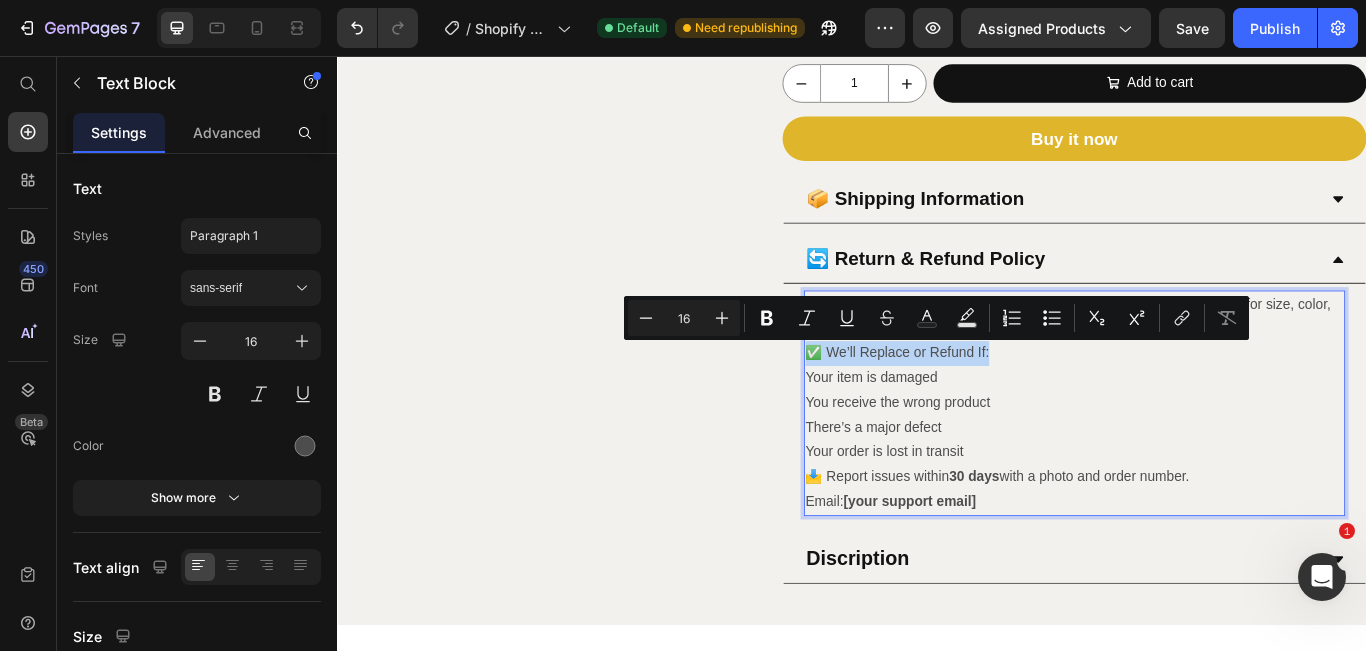 click on "✅ We’ll Replace or Refund If:" at bounding box center (1196, 402) 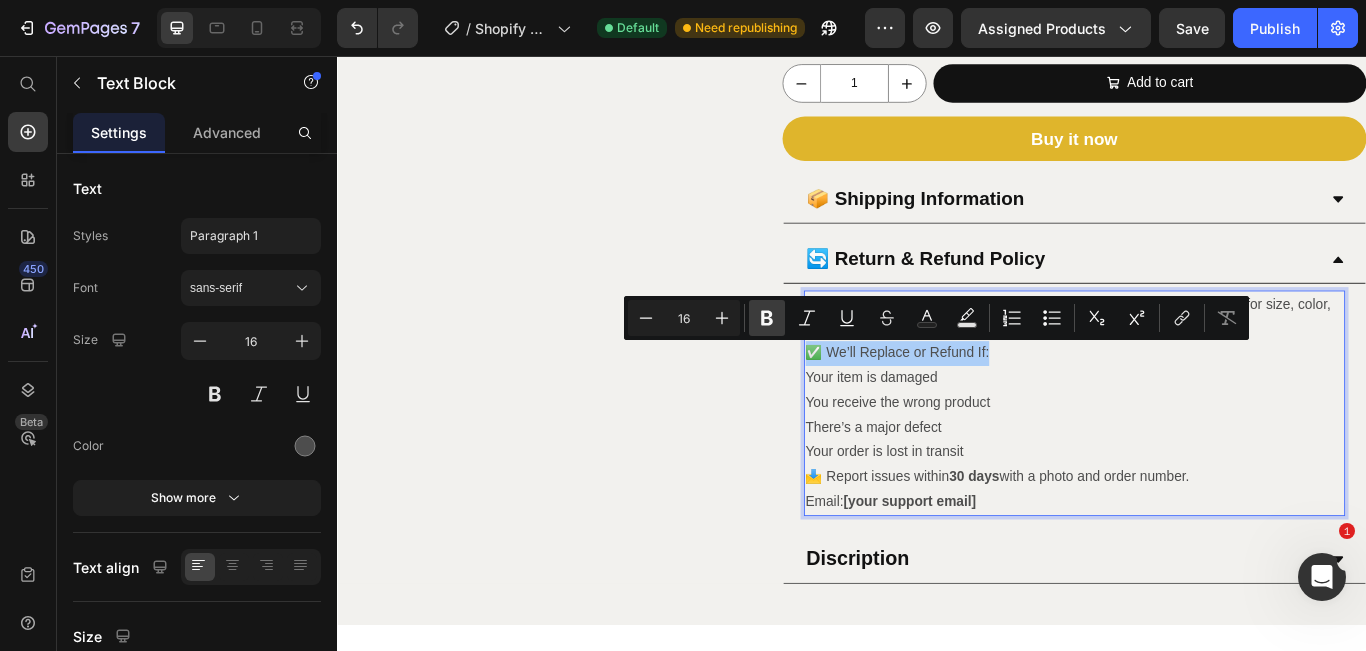 click 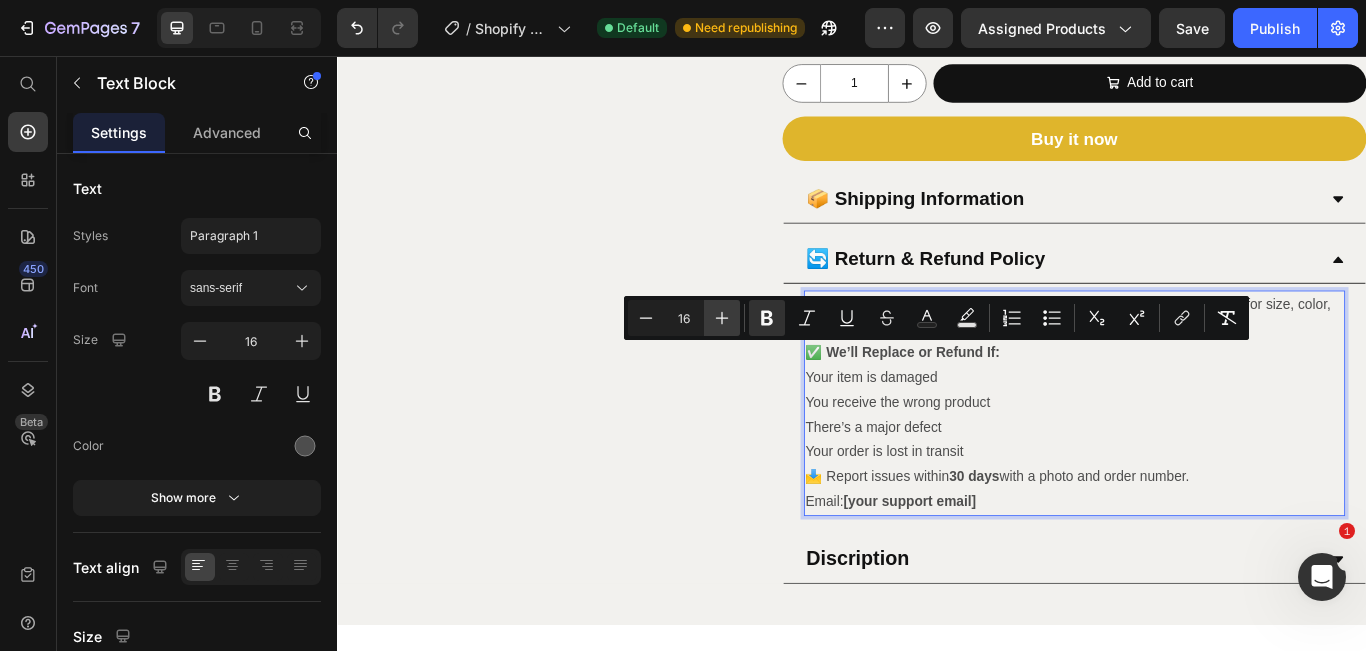 click 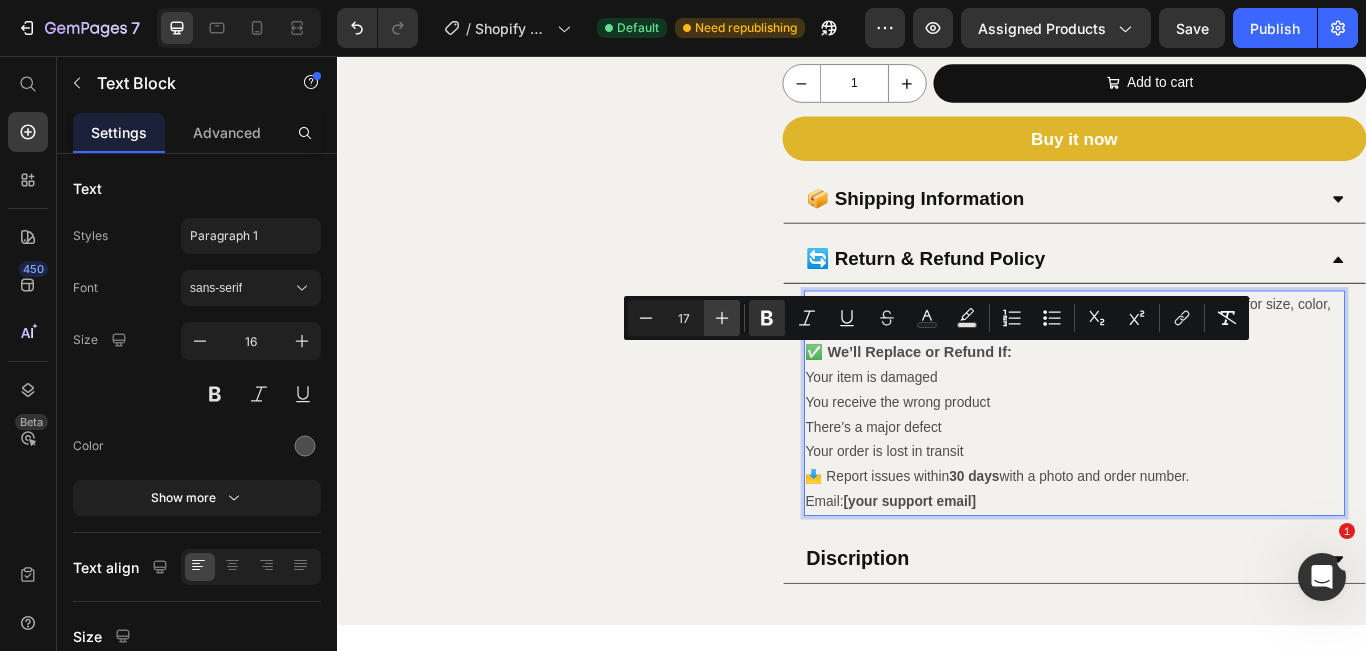 click 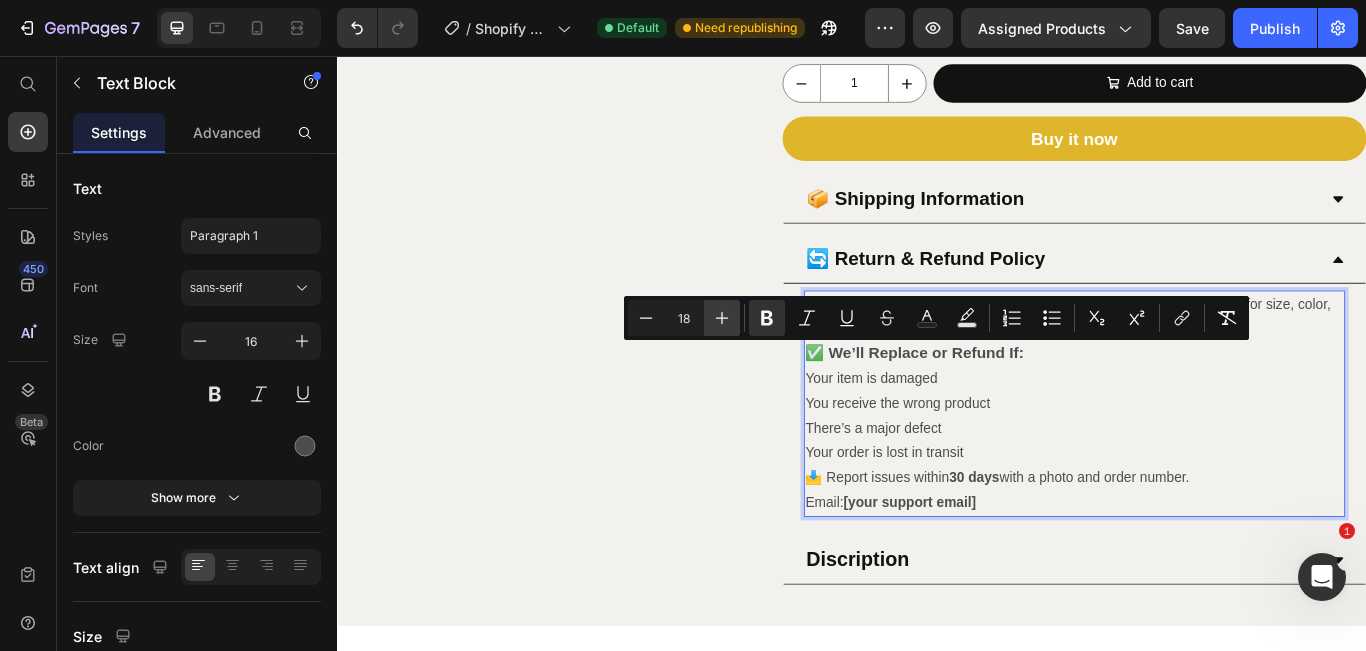 click 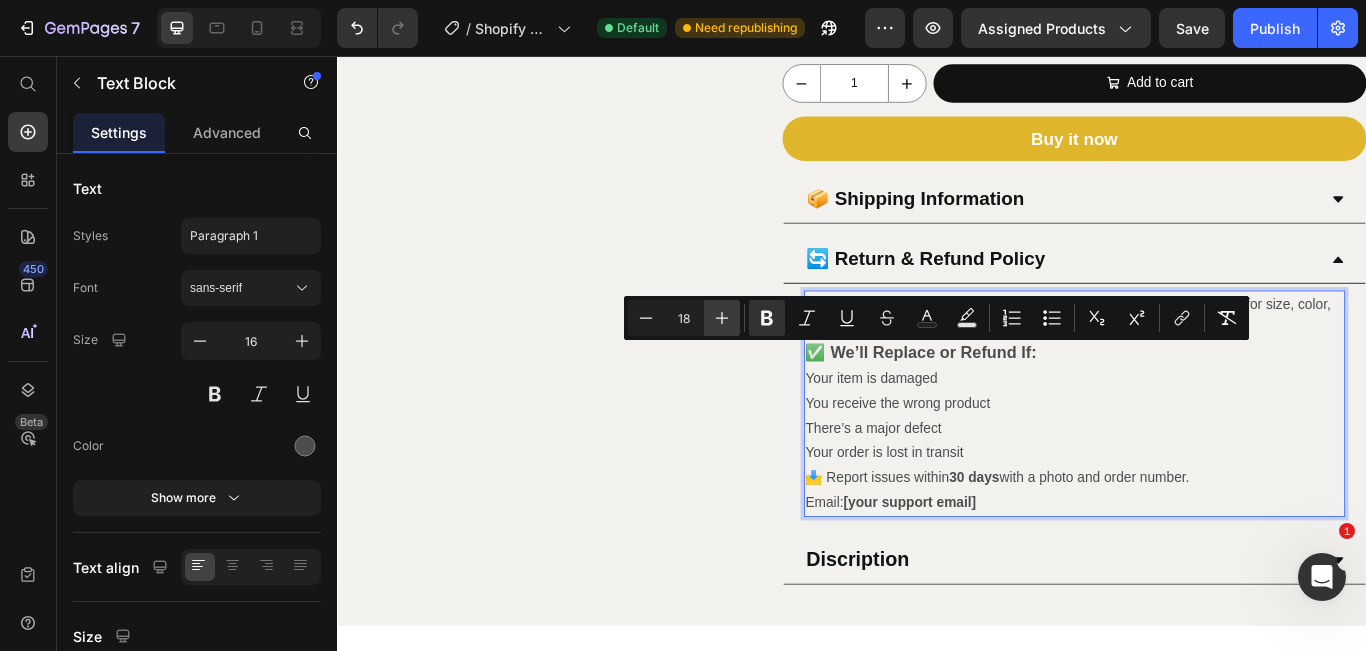 type on "19" 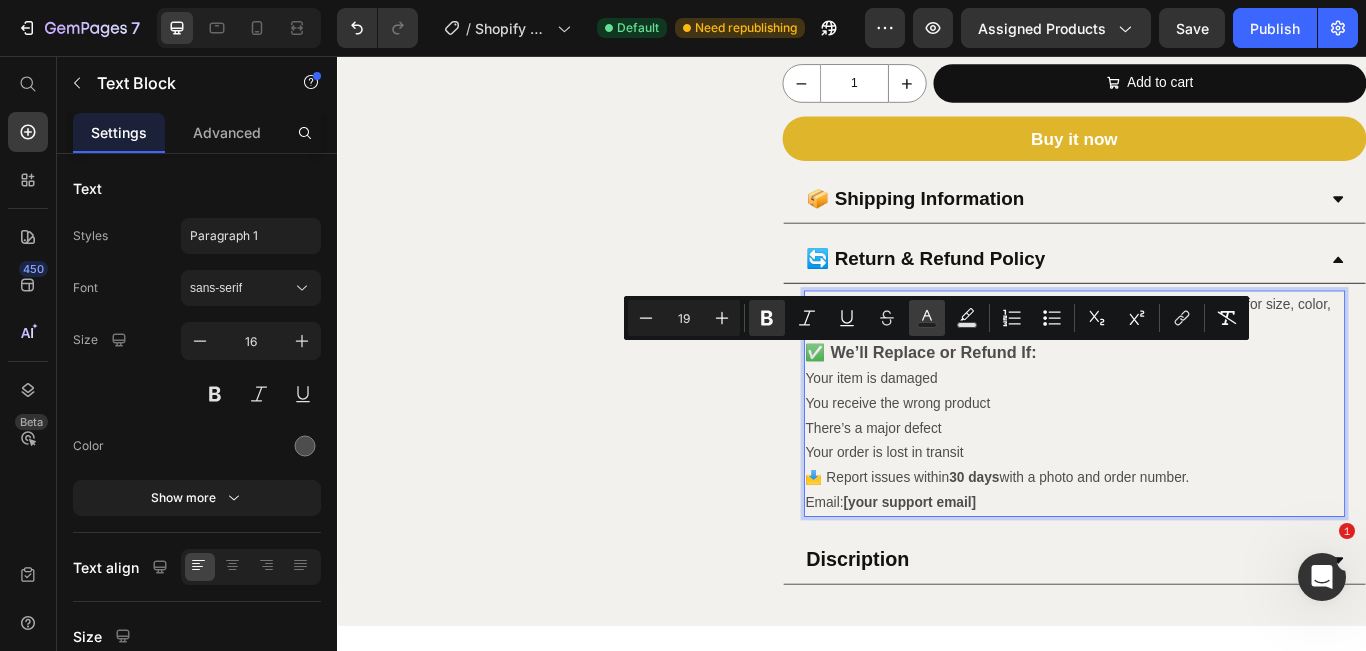 click 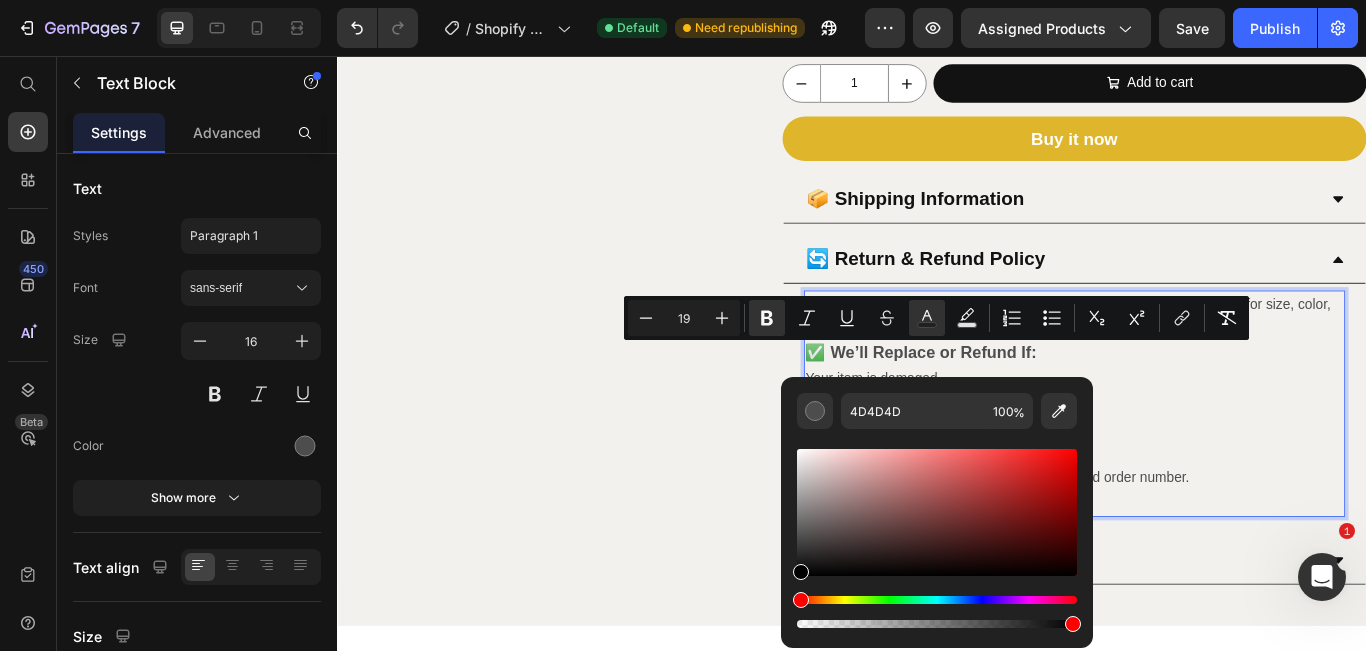 drag, startPoint x: 801, startPoint y: 539, endPoint x: 948, endPoint y: 439, distance: 177.7892 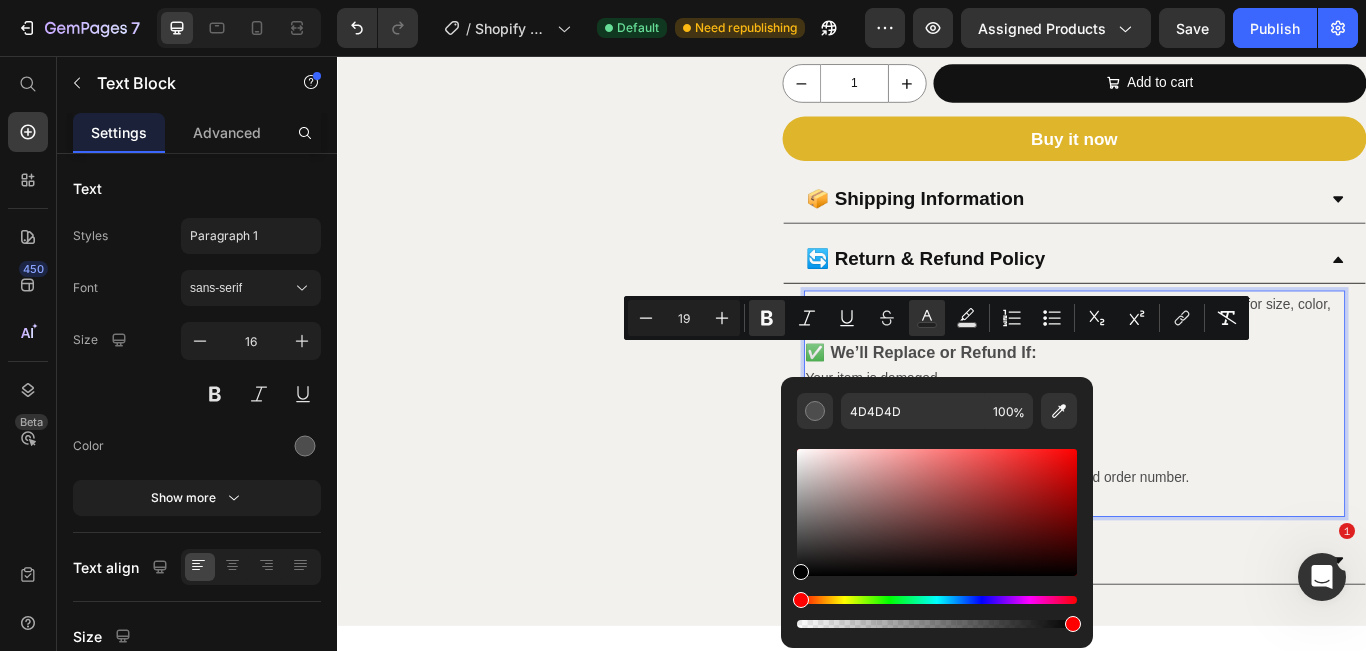 click at bounding box center (937, 538) 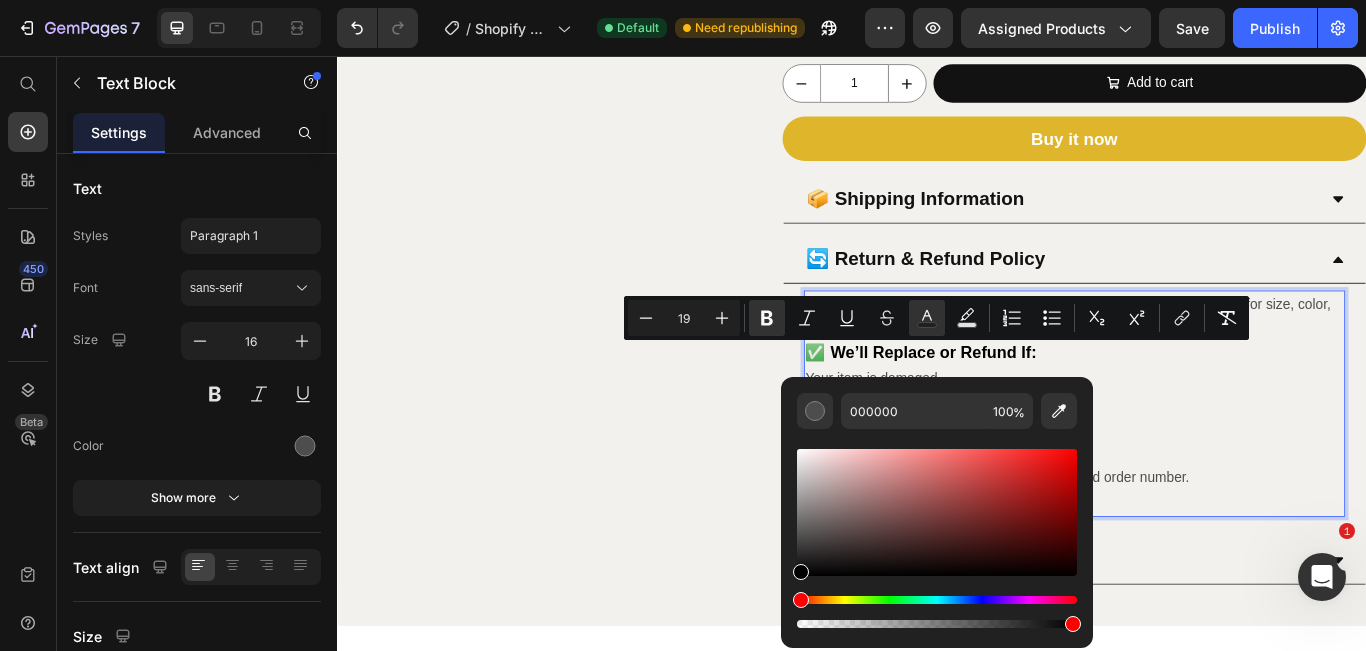 click on "You receive the wrong product" at bounding box center (1196, 461) 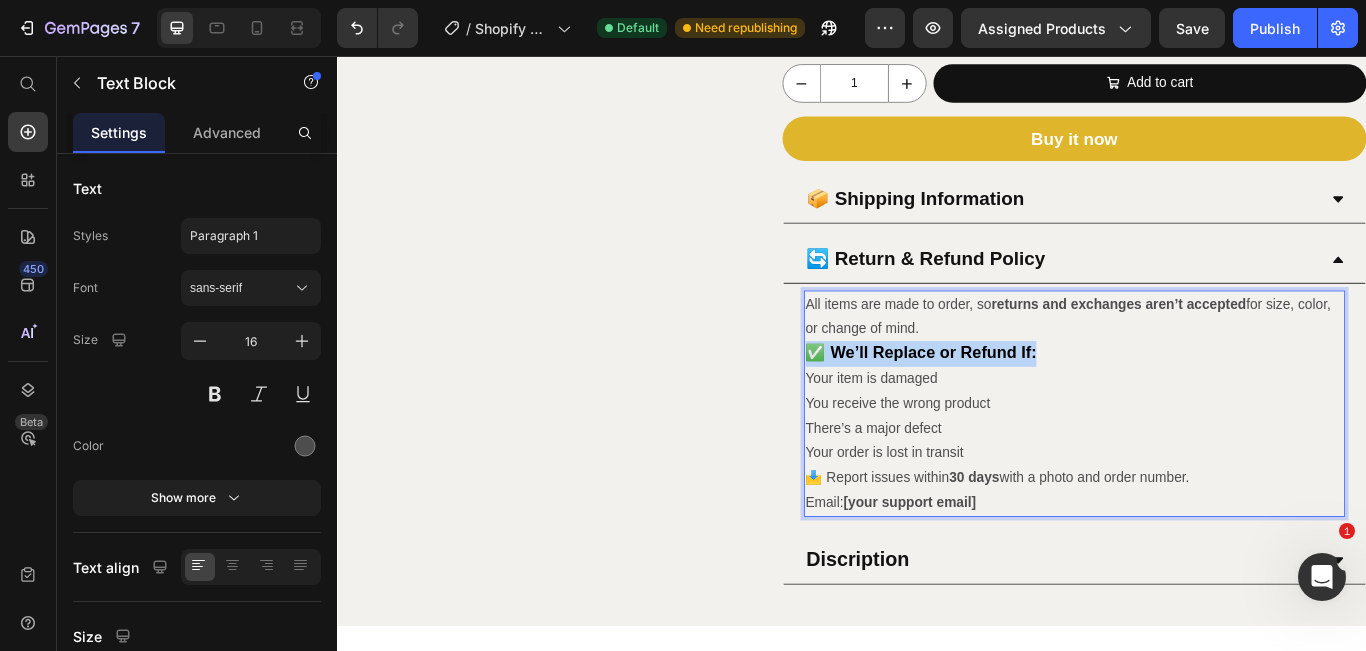 drag, startPoint x: 1162, startPoint y: 401, endPoint x: 880, endPoint y: 403, distance: 282.00708 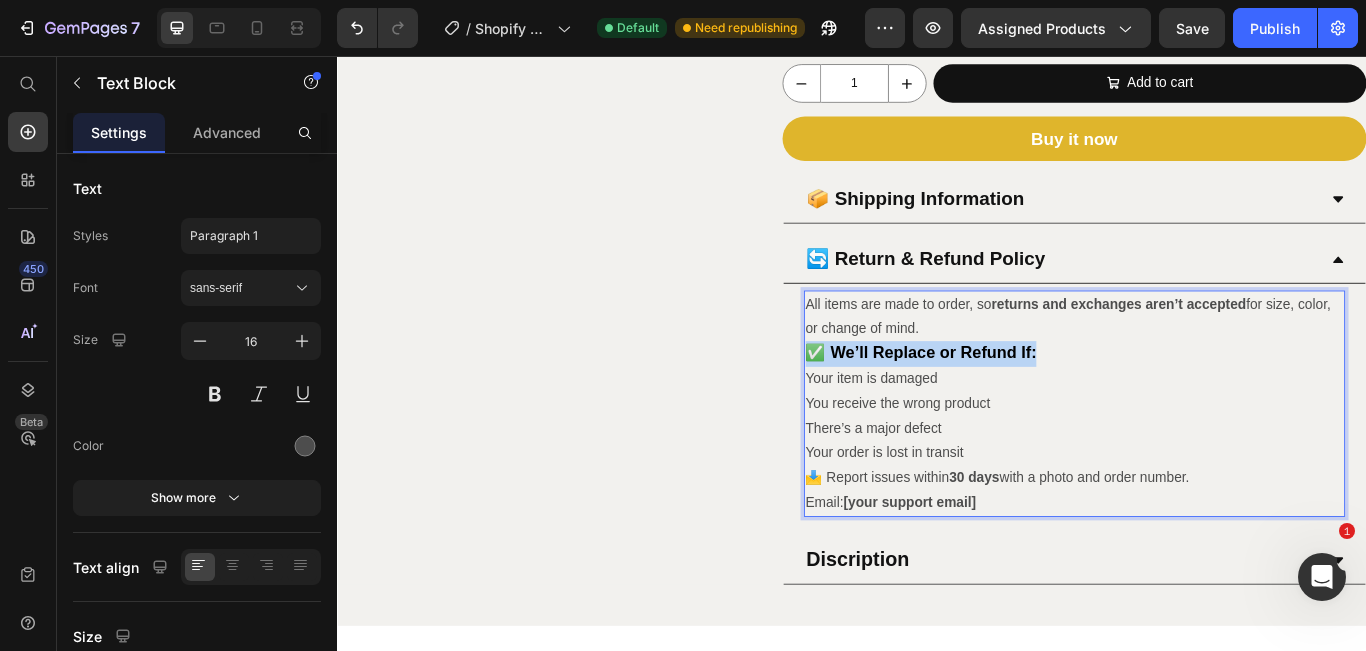 click on "✅ We’ll Replace or Refund If:" at bounding box center [1196, 403] 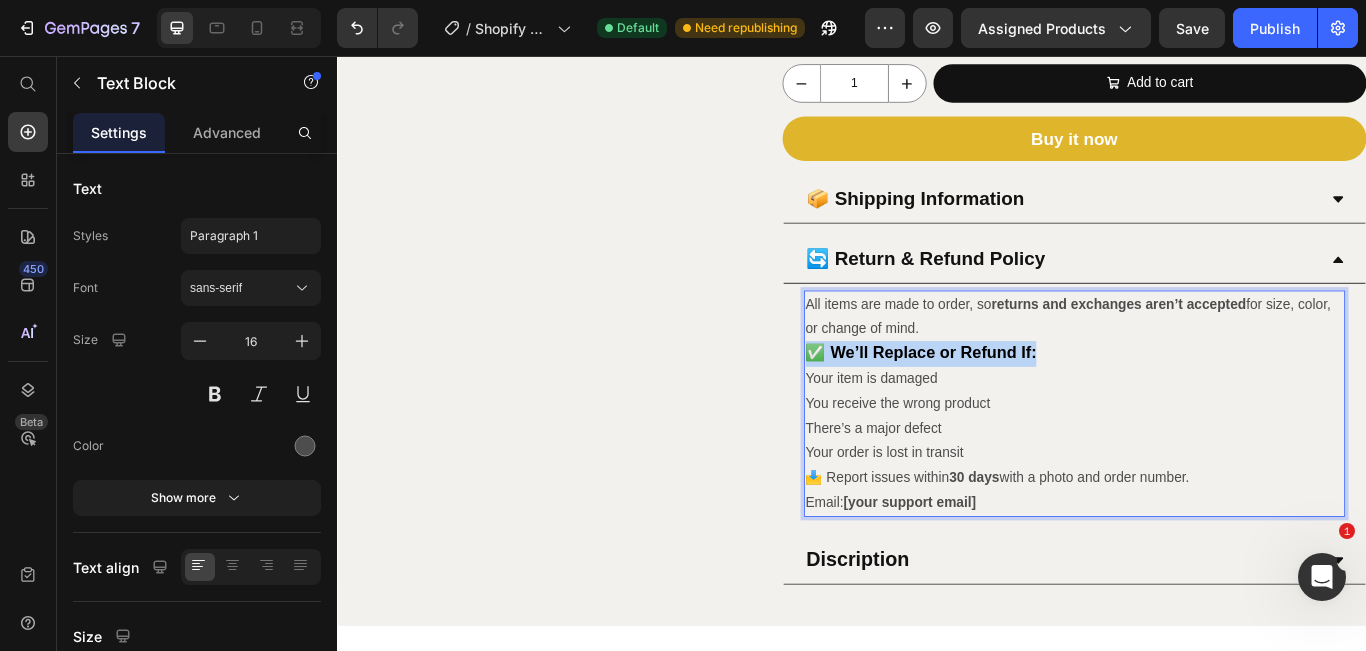 click on "Your item is damaged" at bounding box center [1196, 432] 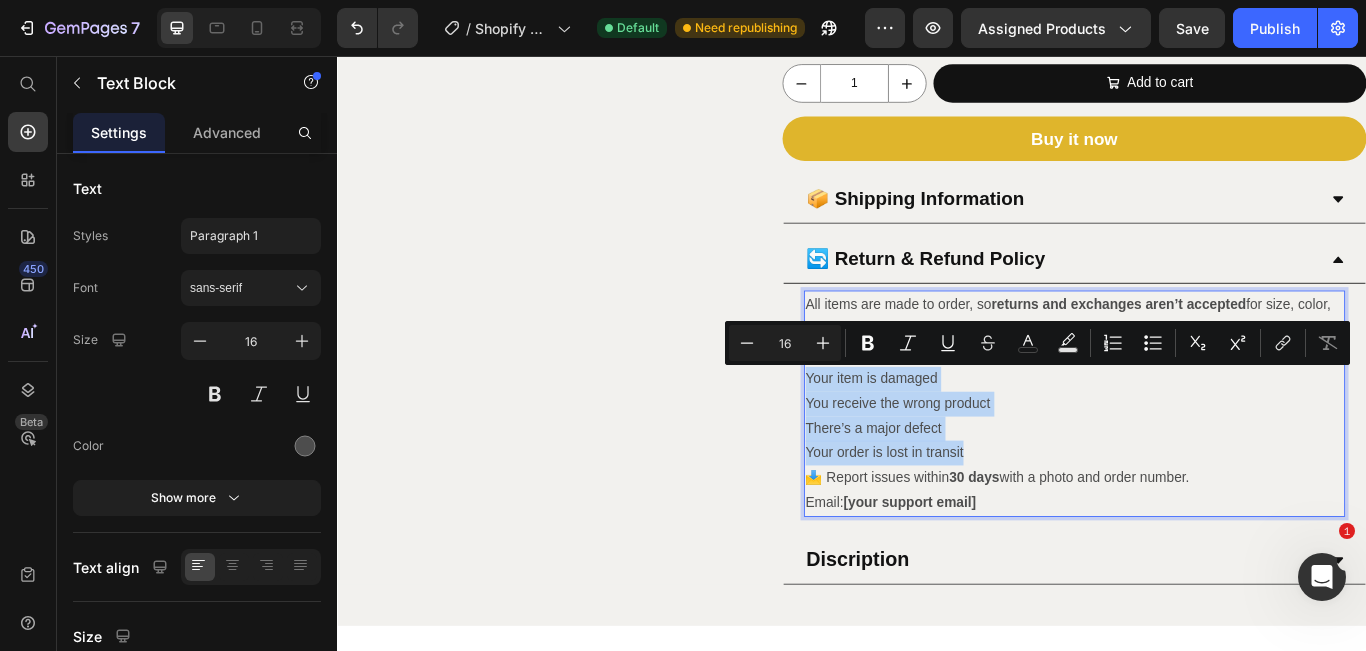 drag, startPoint x: 879, startPoint y: 429, endPoint x: 1070, endPoint y: 516, distance: 209.88092 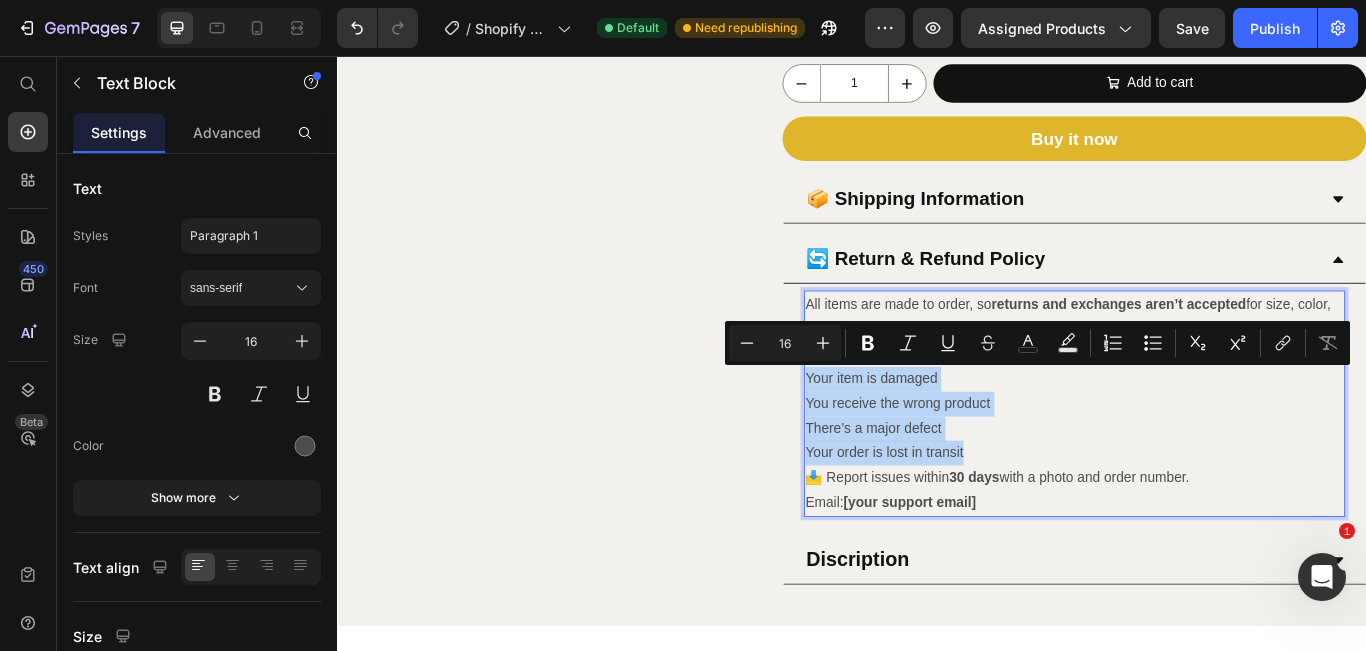 click on "All items are made to order, so  returns and exchanges aren’t accepted  for size, color, or change of mind. ✅ We’ll Replace or Refund If: Your item is damaged You receive the wrong product There’s a major defect Your order is lost in transit 📩 Report issues [DATE]  with a photo and order number. Email:  [your support email]" at bounding box center [1196, 461] 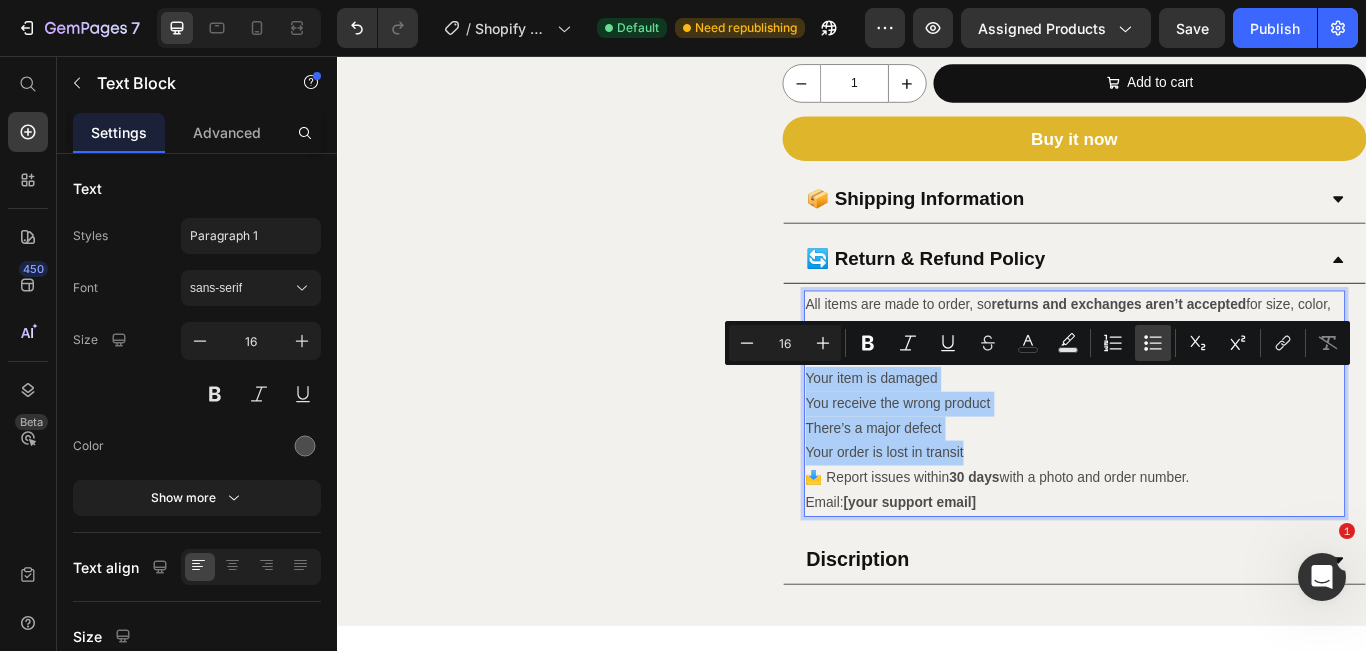 click on "Bulleted List" at bounding box center [1153, 343] 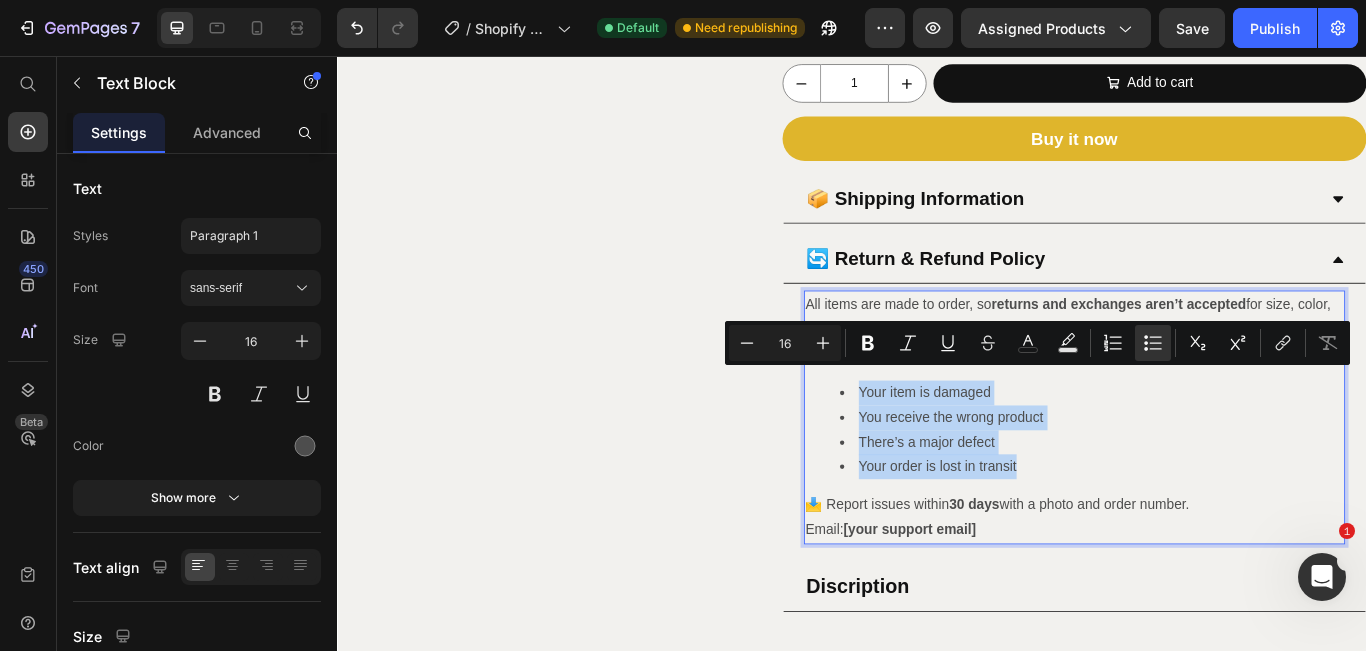 click on "There’s a major defect" at bounding box center [1216, 506] 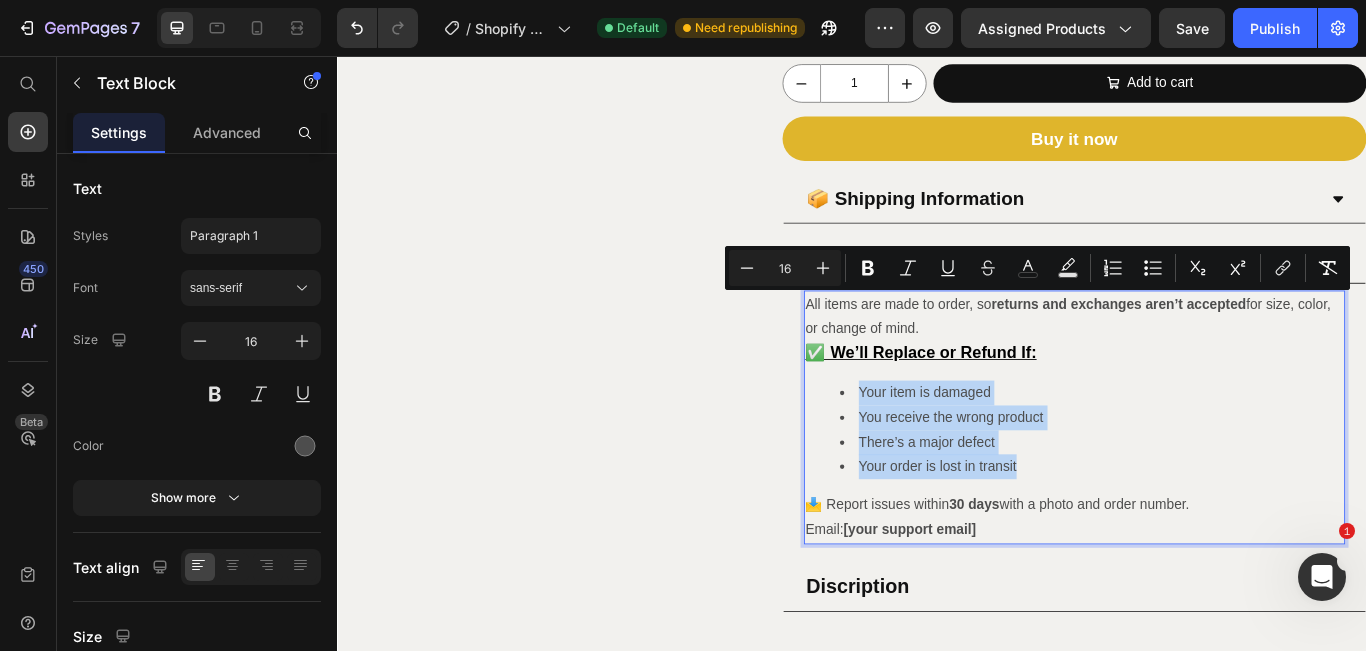 drag, startPoint x: 881, startPoint y: 341, endPoint x: 1065, endPoint y: 366, distance: 185.6906 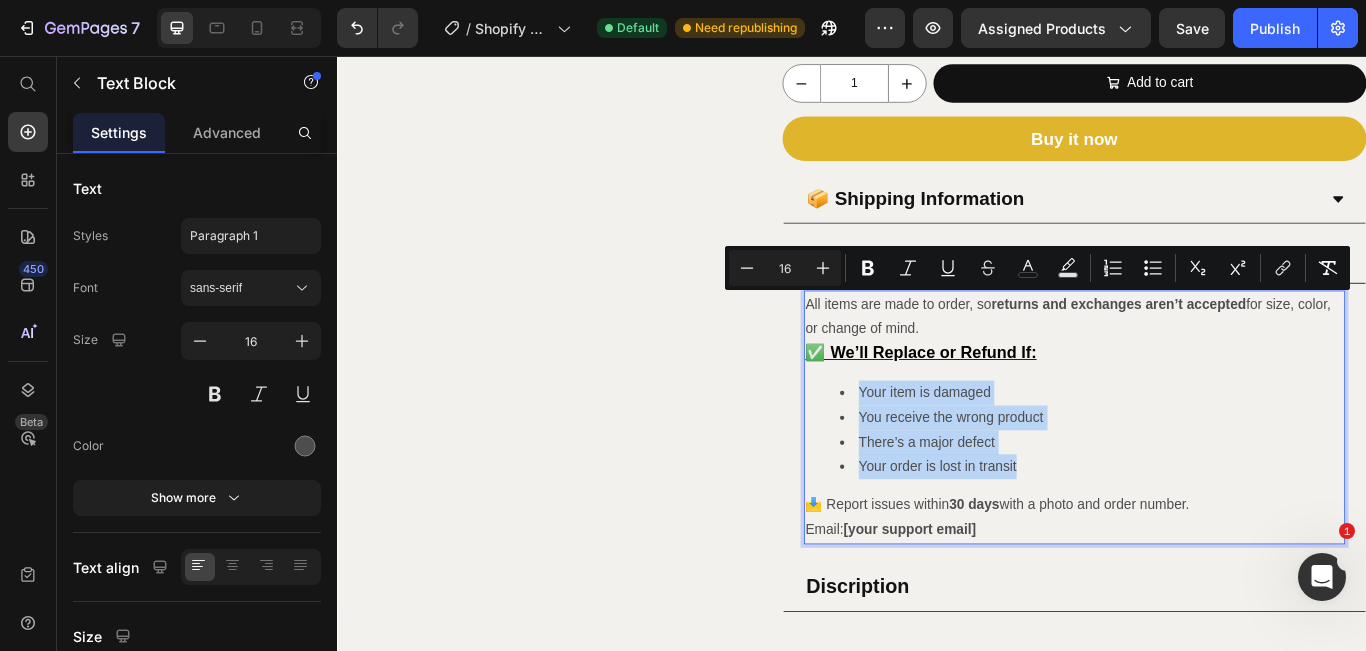 click on "All items are made to order, so  returns and exchanges aren’t accepted  for size, color, or change of mind." at bounding box center (1196, 360) 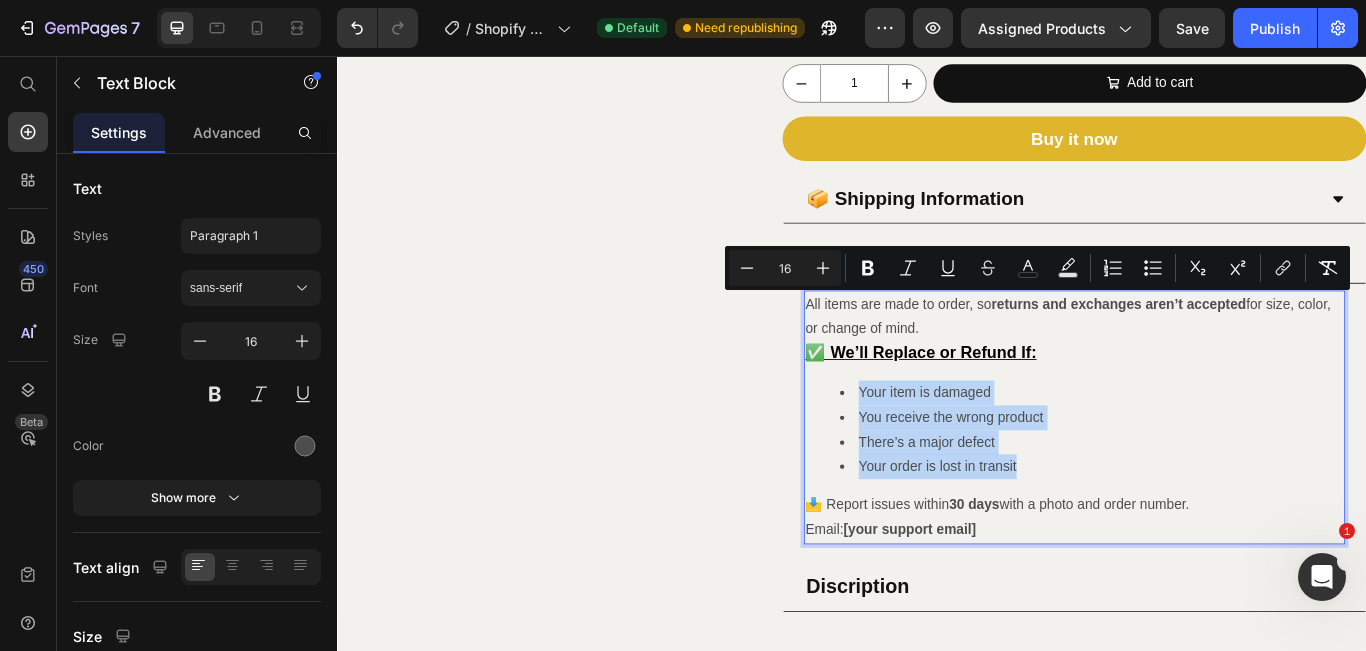 drag, startPoint x: 1062, startPoint y: 379, endPoint x: 880, endPoint y: 342, distance: 185.72292 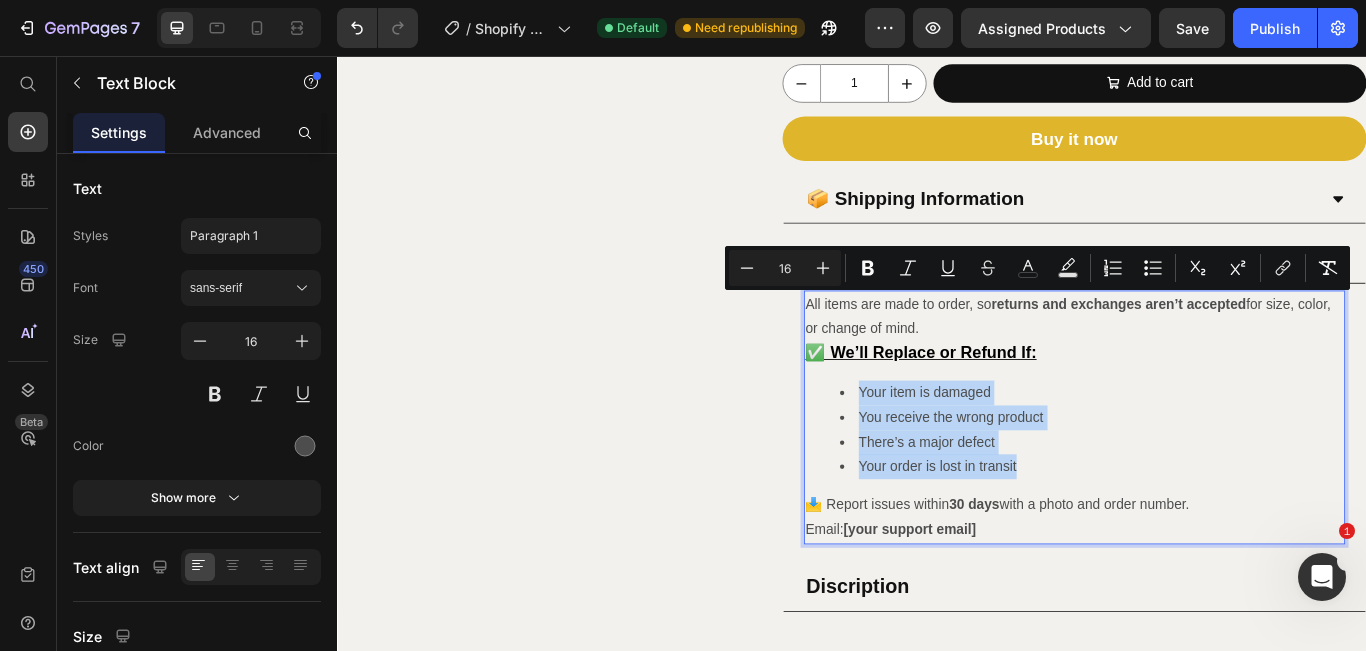 click on "All items are made to order, so  returns and exchanges aren’t accepted  for size, color, or change of mind." at bounding box center (1196, 360) 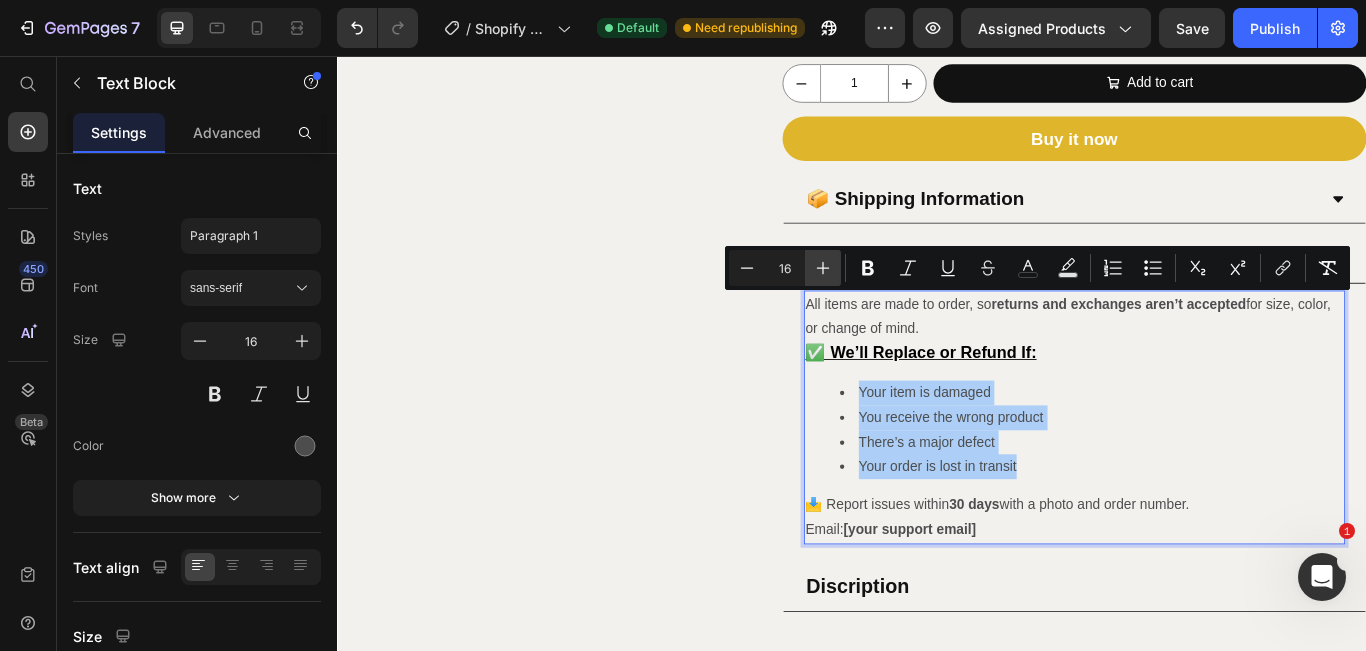 click on "Plus" at bounding box center [823, 268] 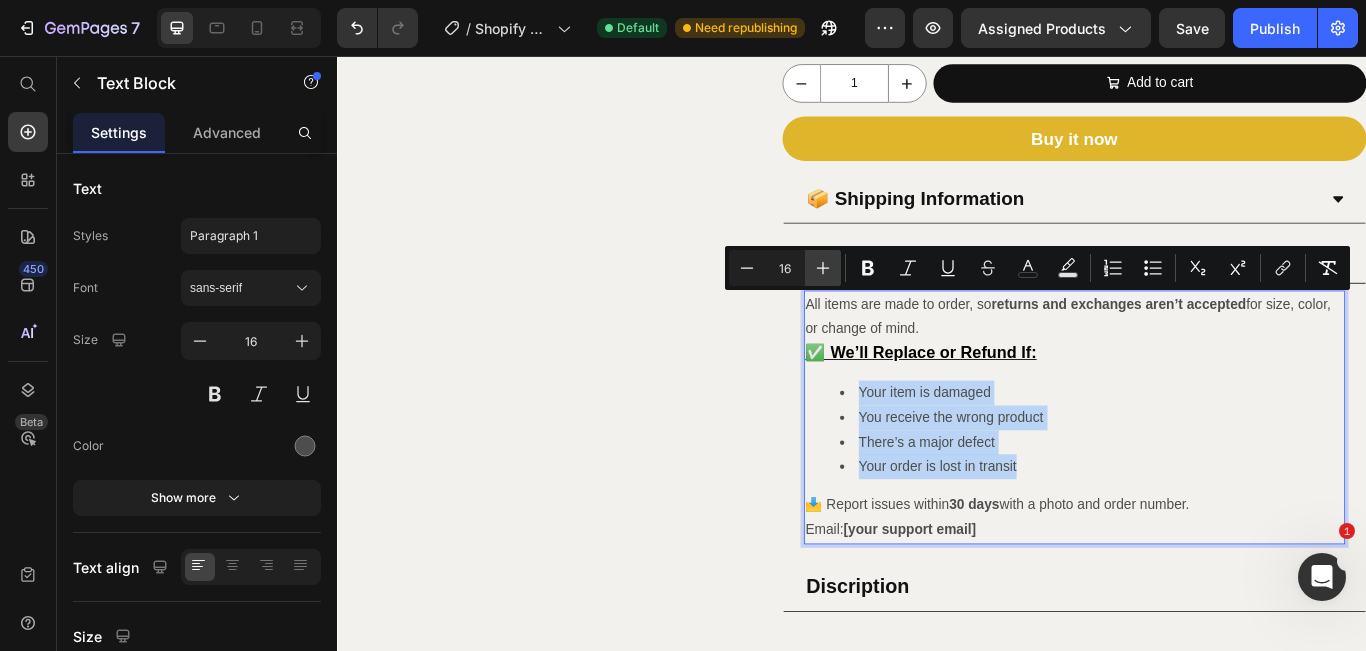 type on "17" 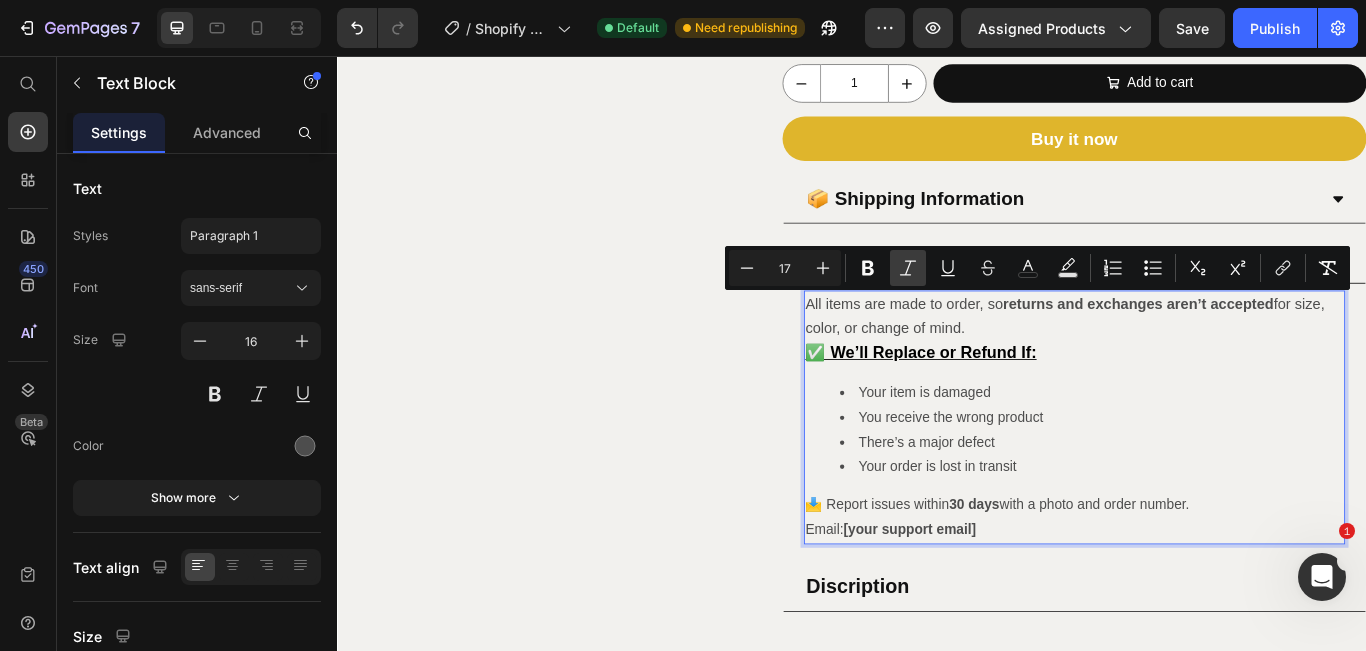 click 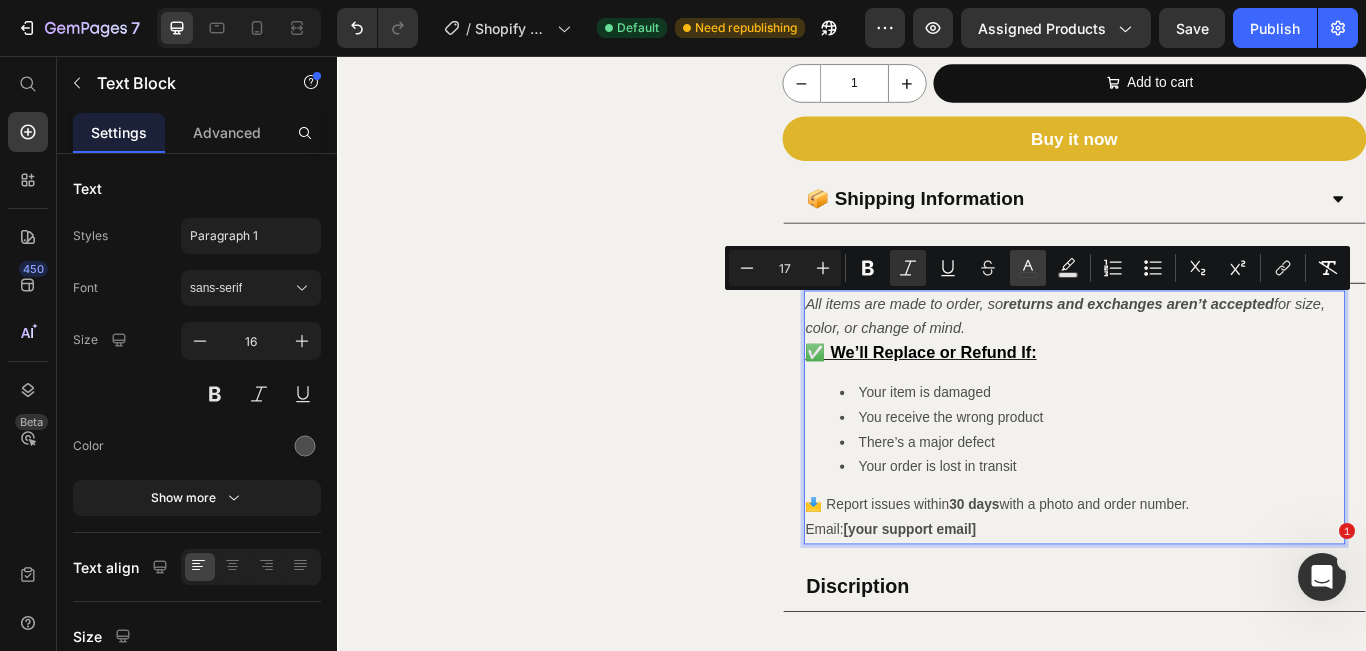 click 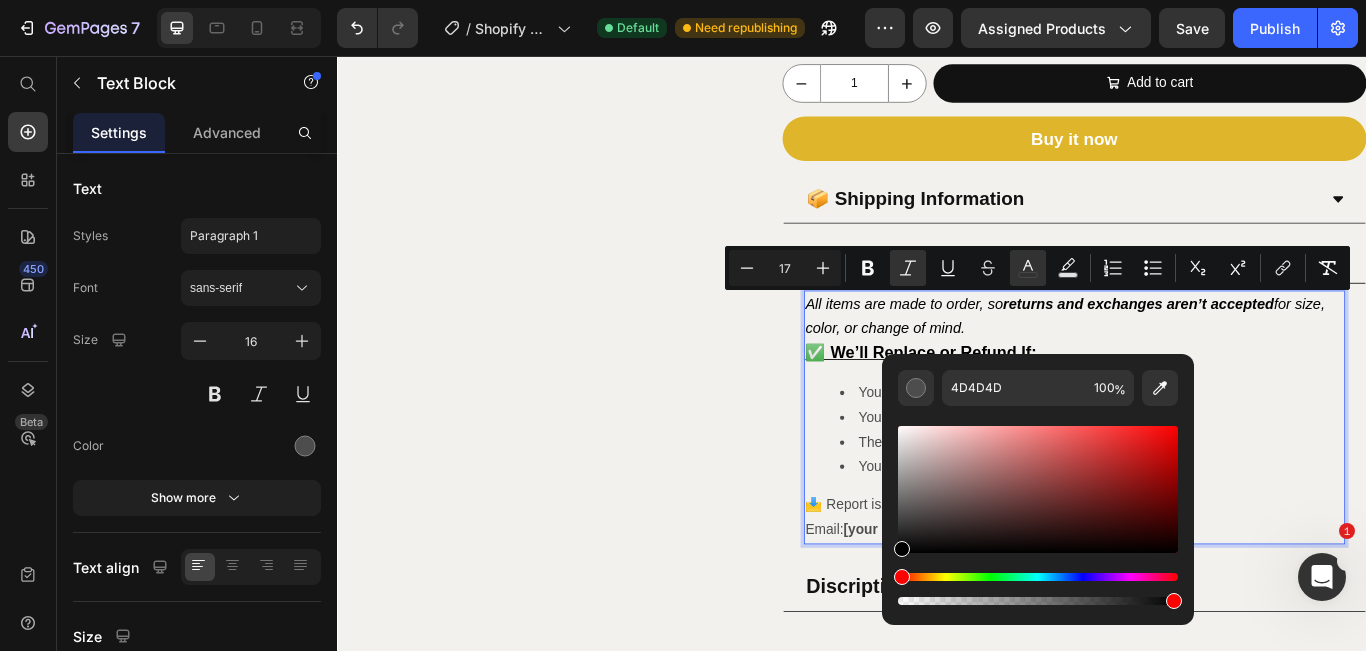 type on "000000" 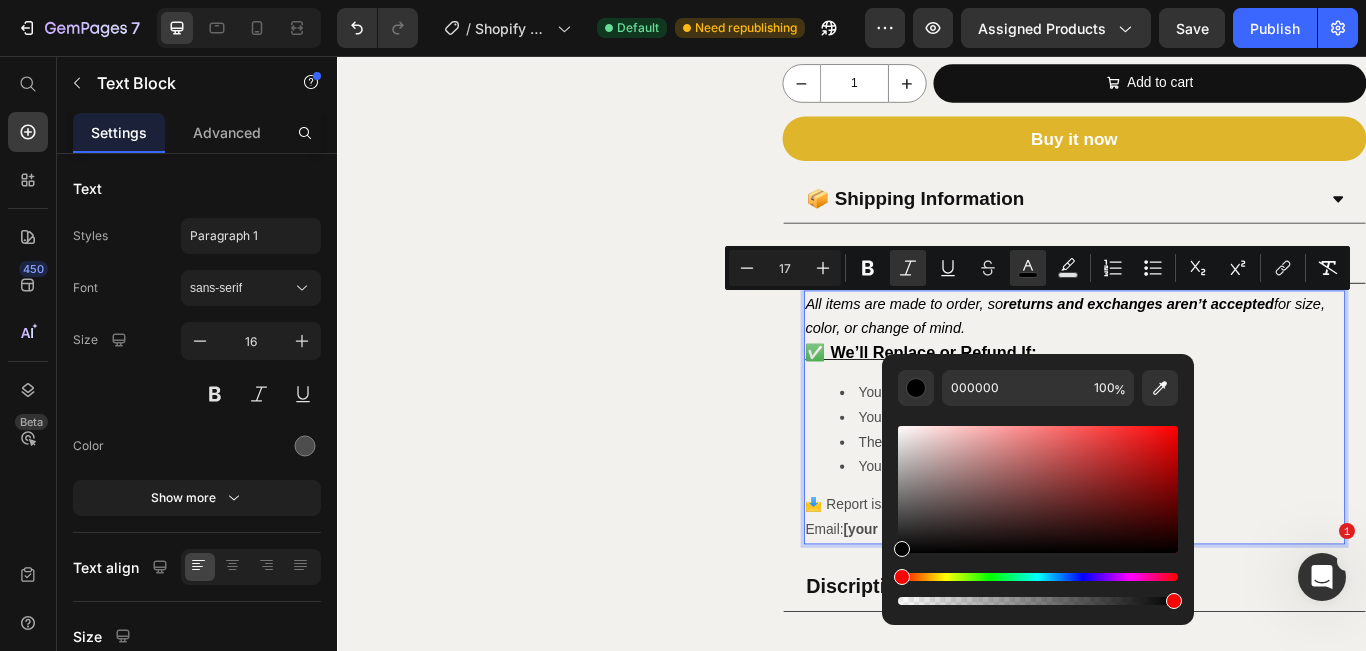 drag, startPoint x: 899, startPoint y: 519, endPoint x: 899, endPoint y: 530, distance: 11 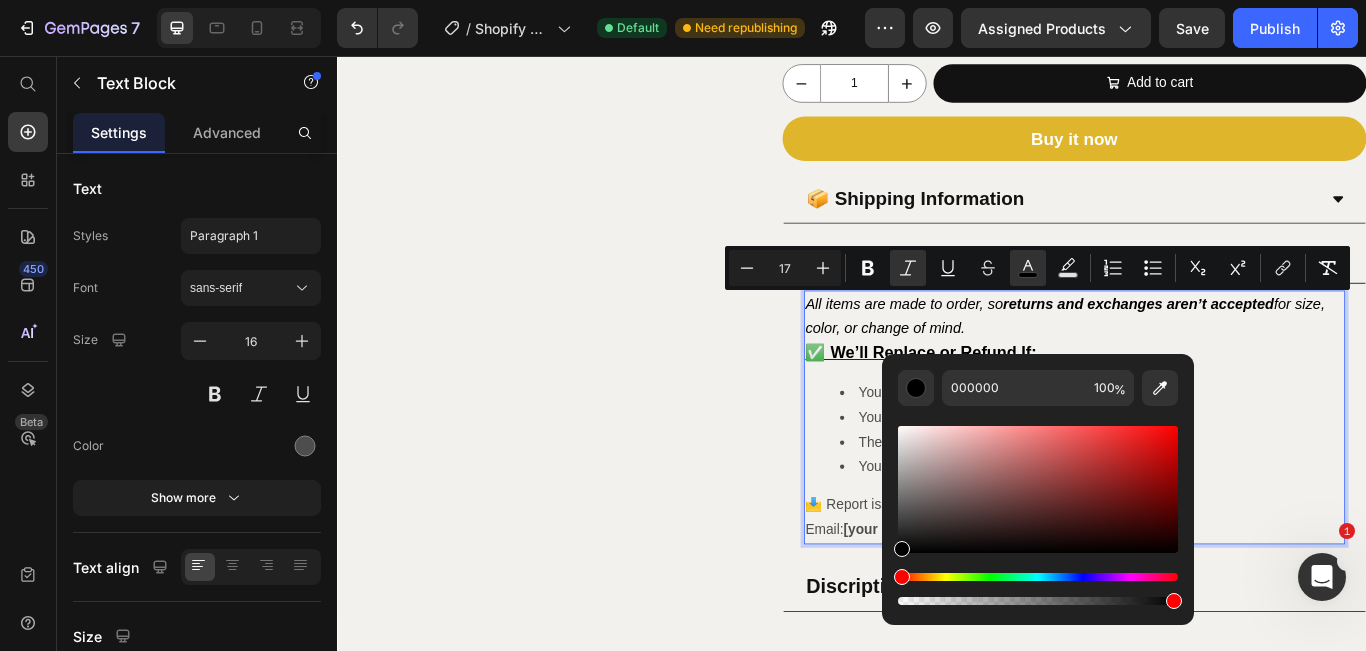 click at bounding box center [1038, 489] 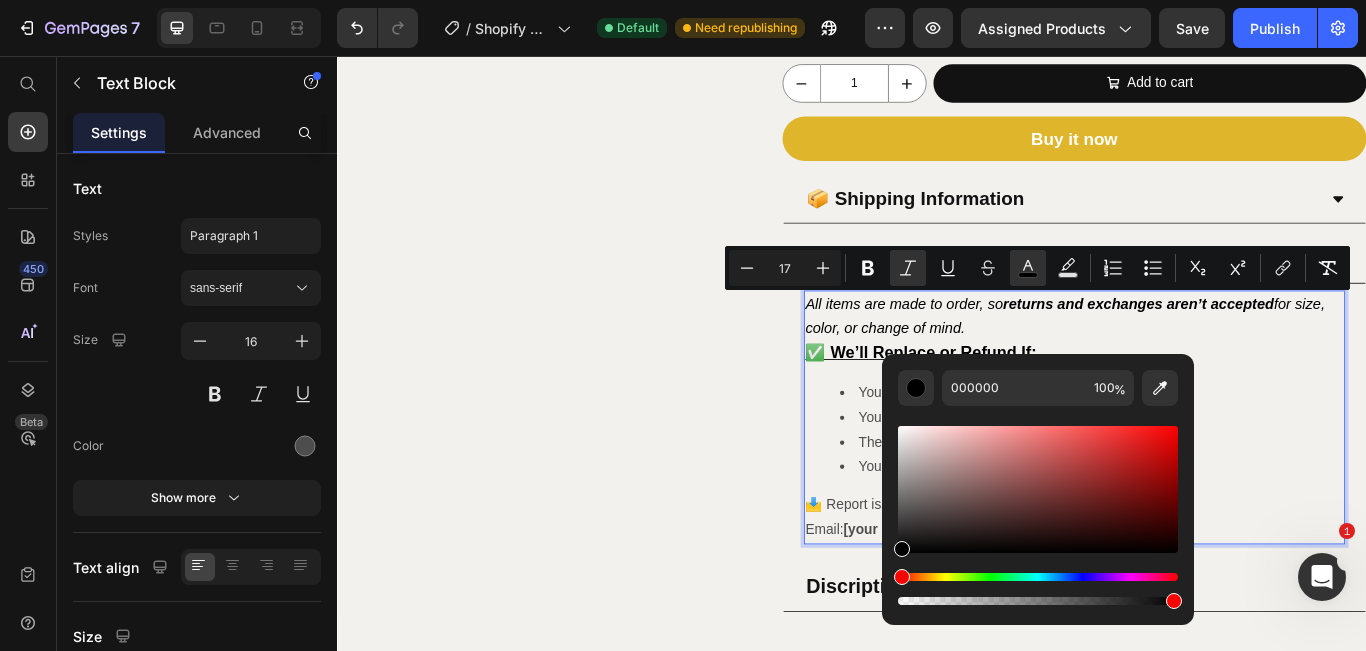 drag, startPoint x: 904, startPoint y: 554, endPoint x: 898, endPoint y: 539, distance: 16.155495 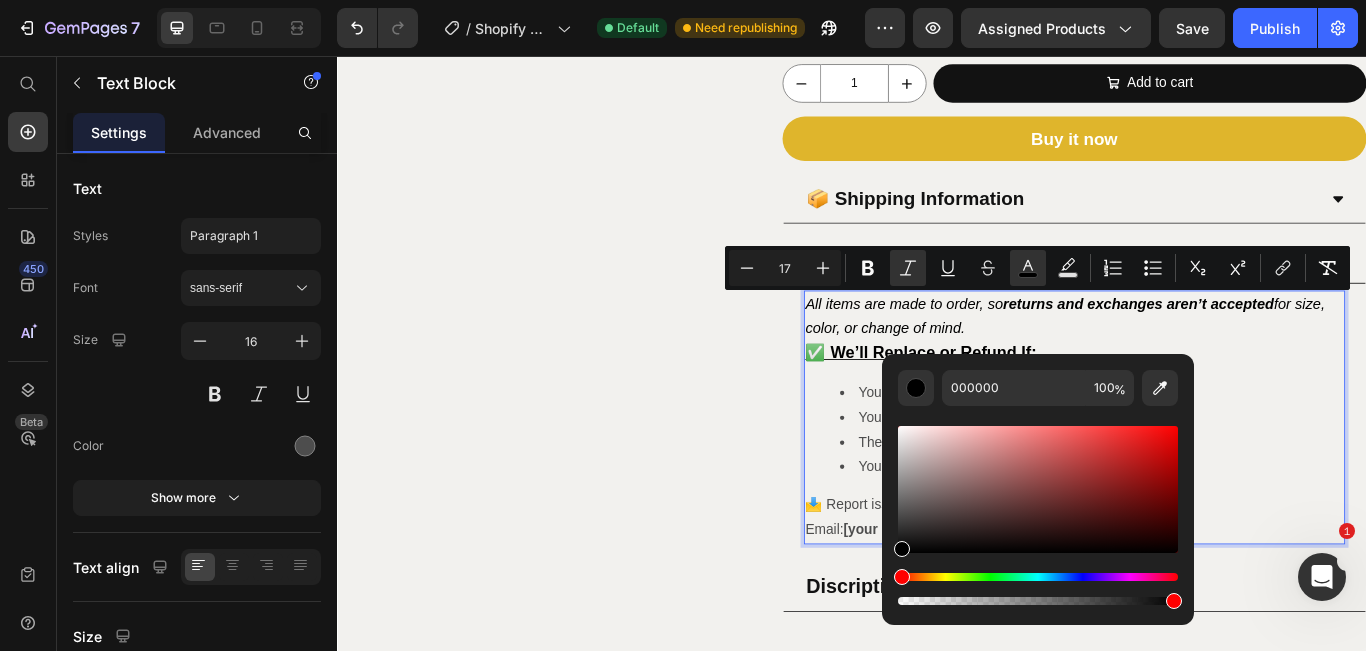 click at bounding box center (1038, 489) 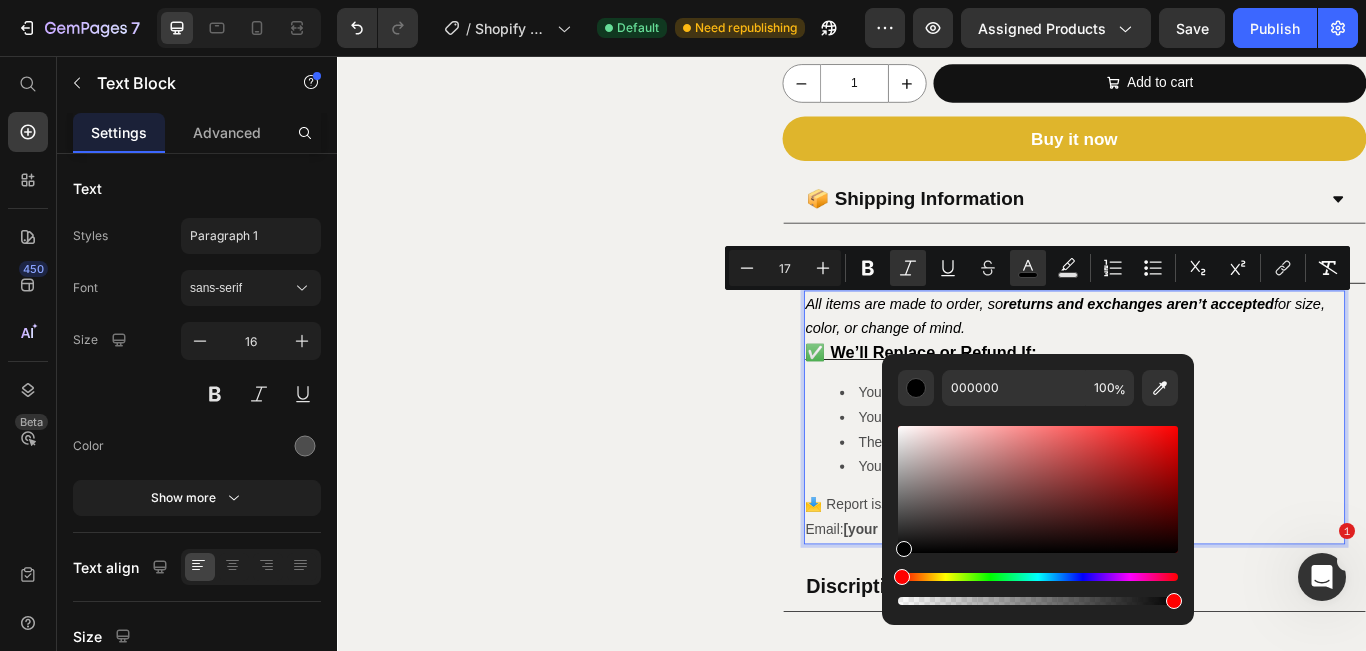 drag, startPoint x: 904, startPoint y: 548, endPoint x: 902, endPoint y: 532, distance: 16.124516 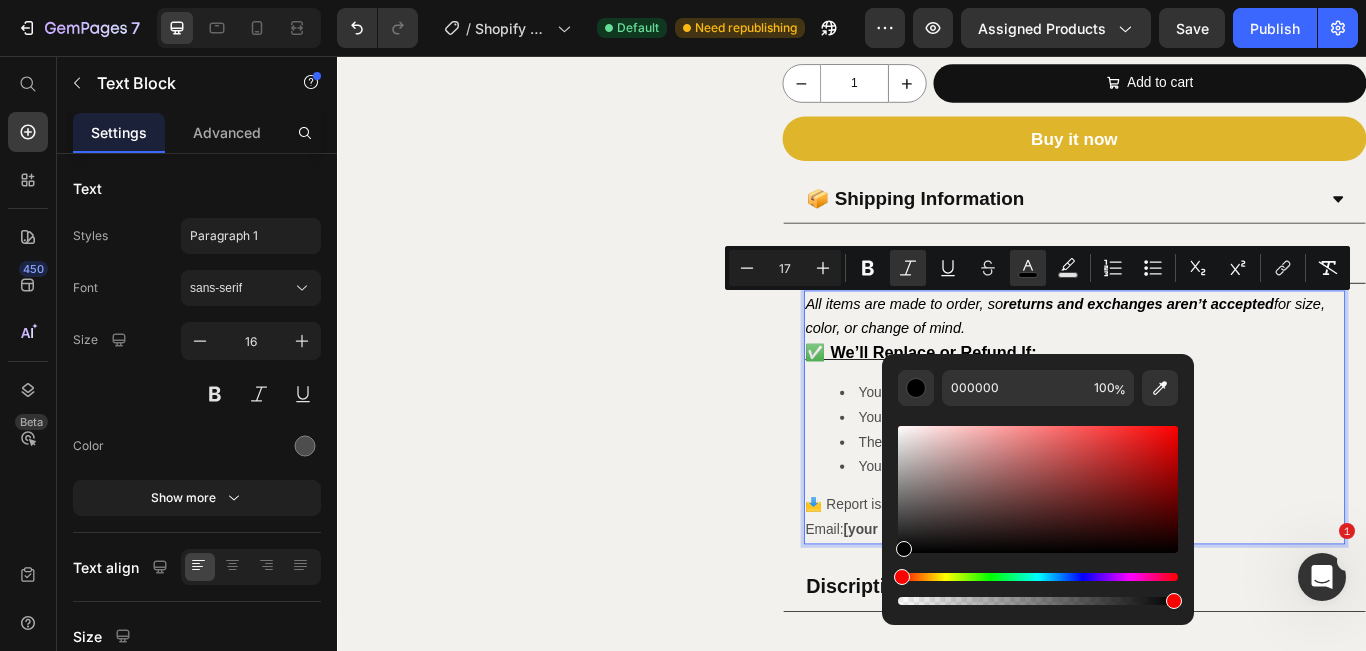 click at bounding box center [1038, 489] 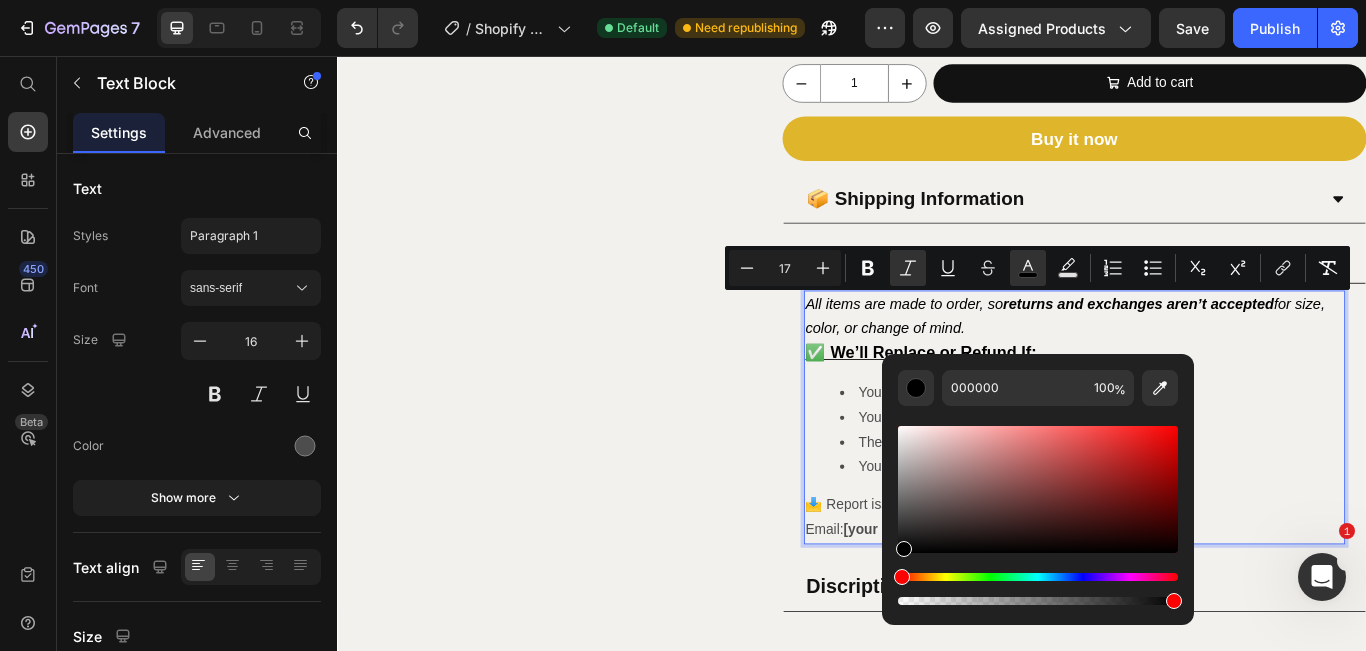 click at bounding box center (1038, 489) 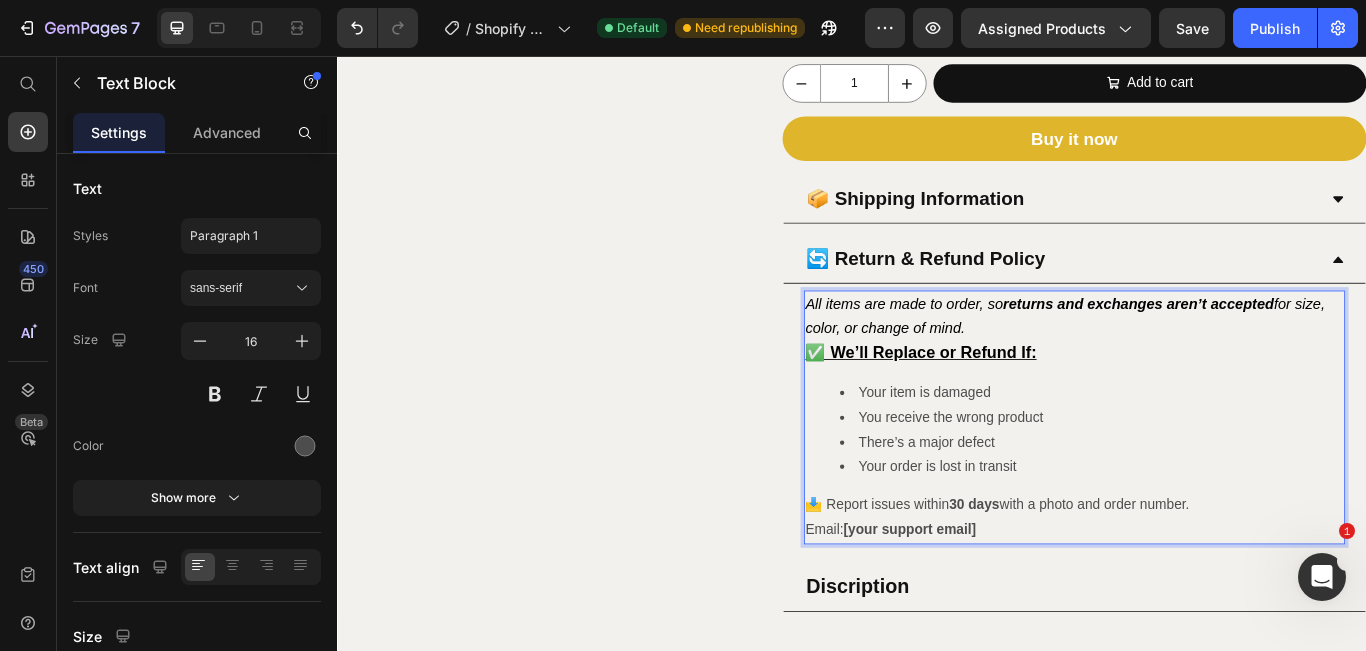 click on "✅ We’ll Replace or Refund If:" at bounding box center (1196, 403) 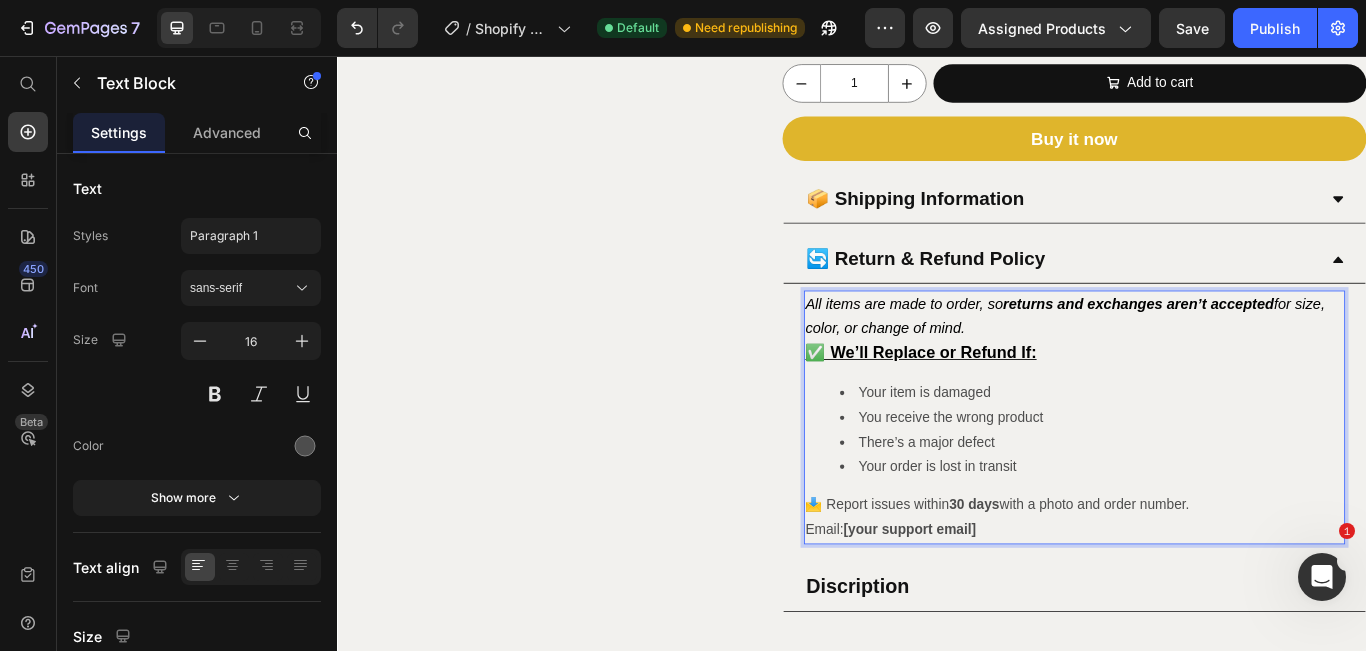 click on "All items are made to order, so  returns and exchanges aren’t accepted  for size, color, or change of mind." at bounding box center [1196, 360] 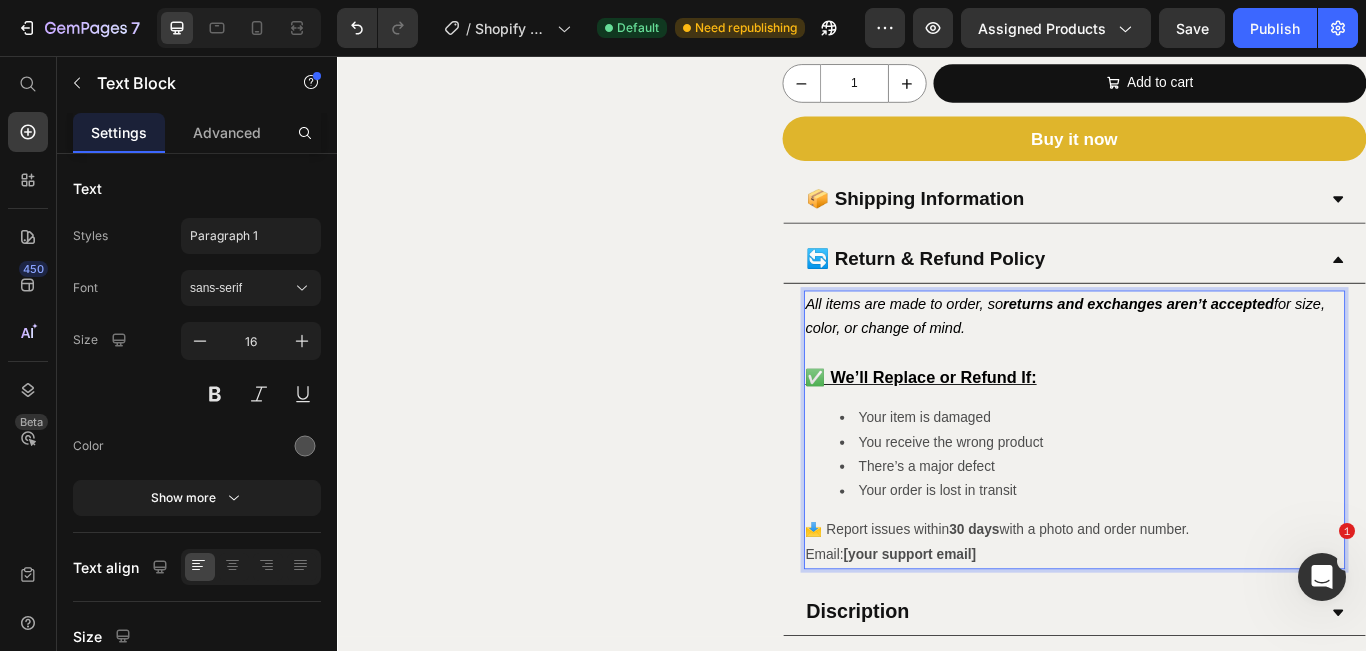 click at bounding box center [1196, 402] 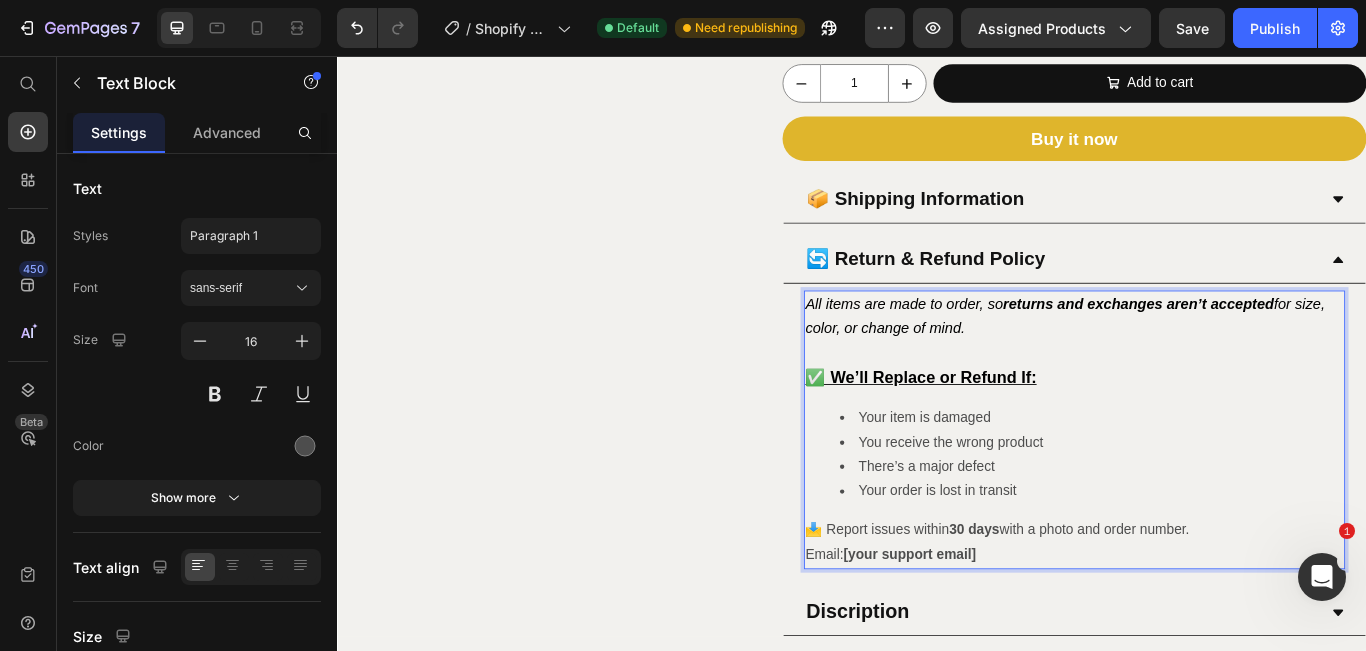 click on "All items are made to order, so  returns and exchanges aren’t accepted  for size, color, or change of mind." at bounding box center [1196, 360] 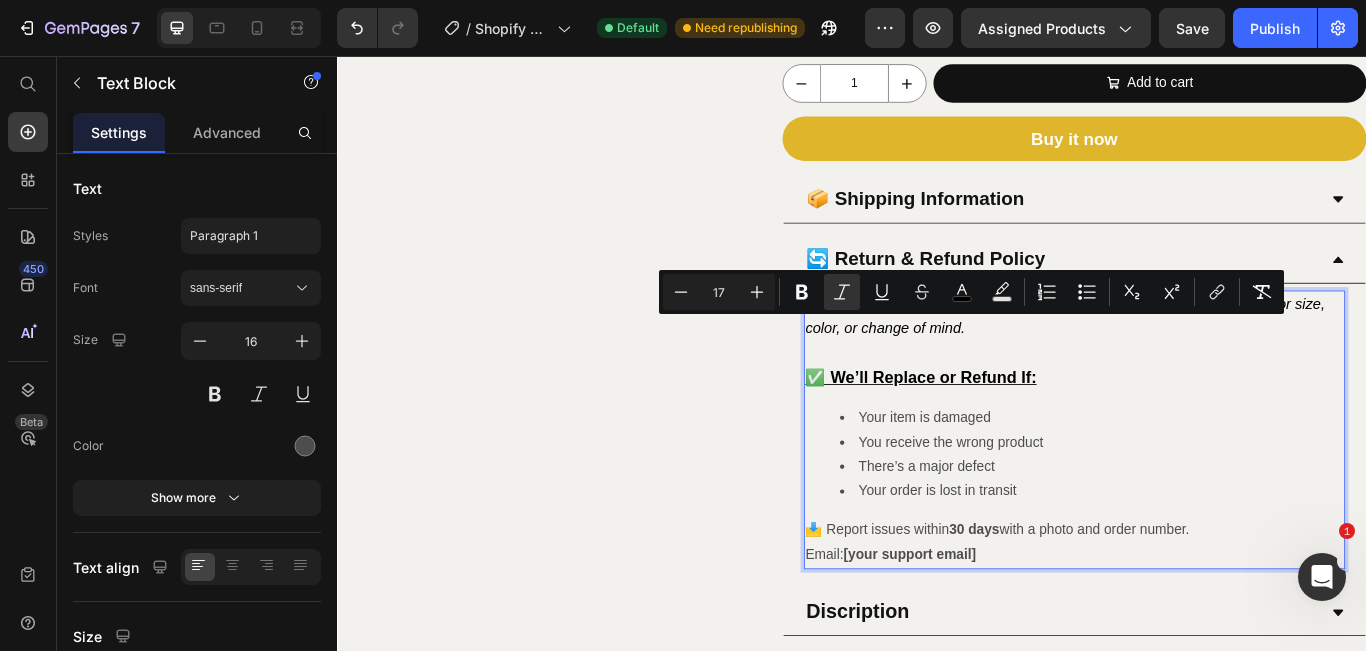 click on "All items are made to order, so  returns and exchanges aren’t accepted  for size, color, or change of mind." at bounding box center (1196, 360) 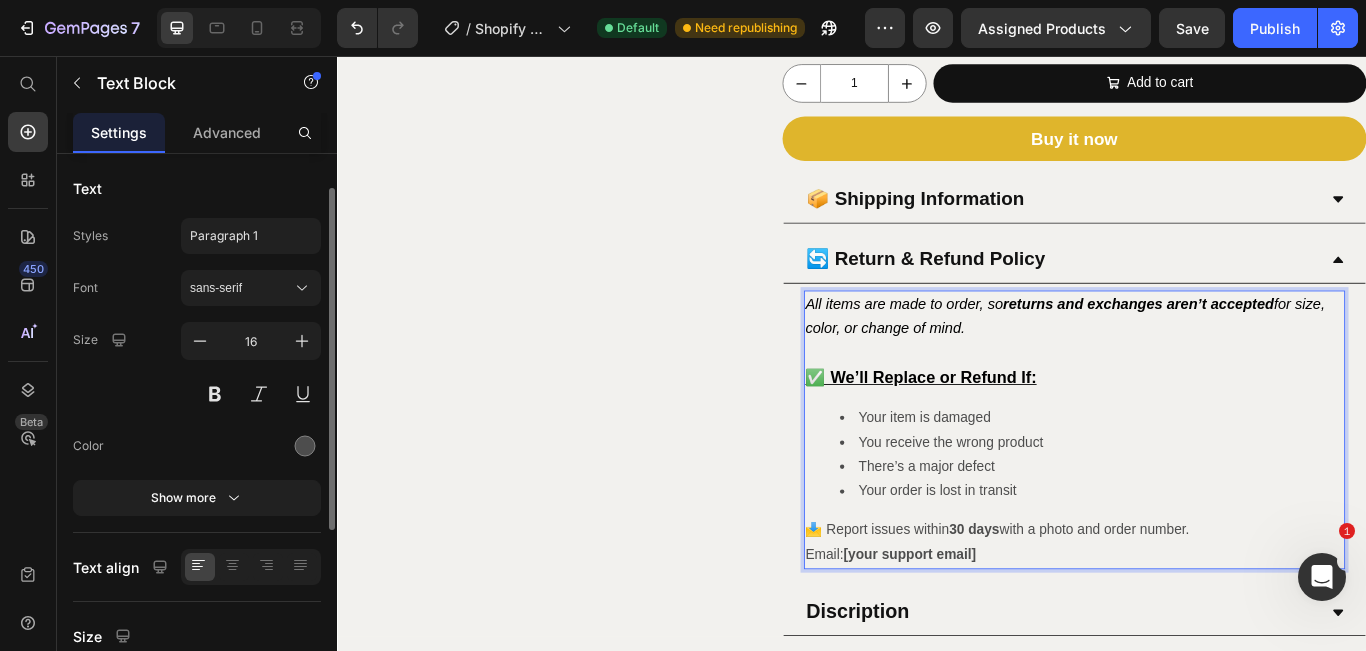 scroll, scrollTop: 0, scrollLeft: 0, axis: both 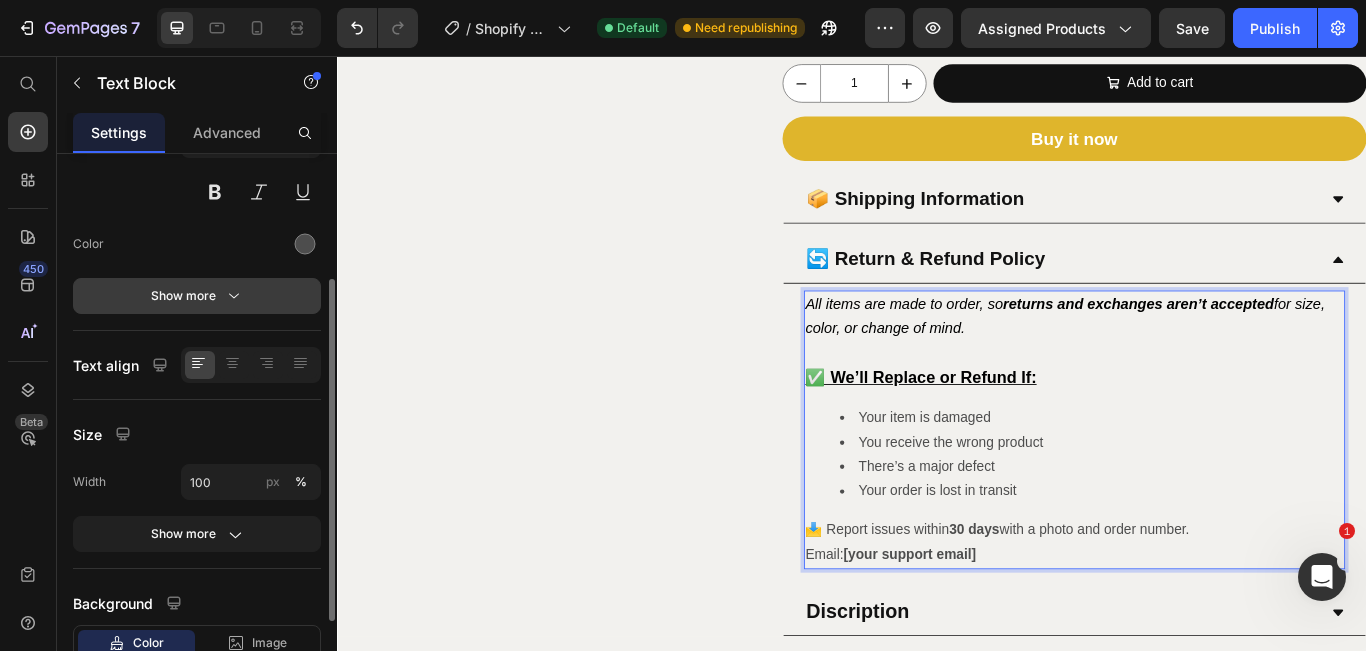 click 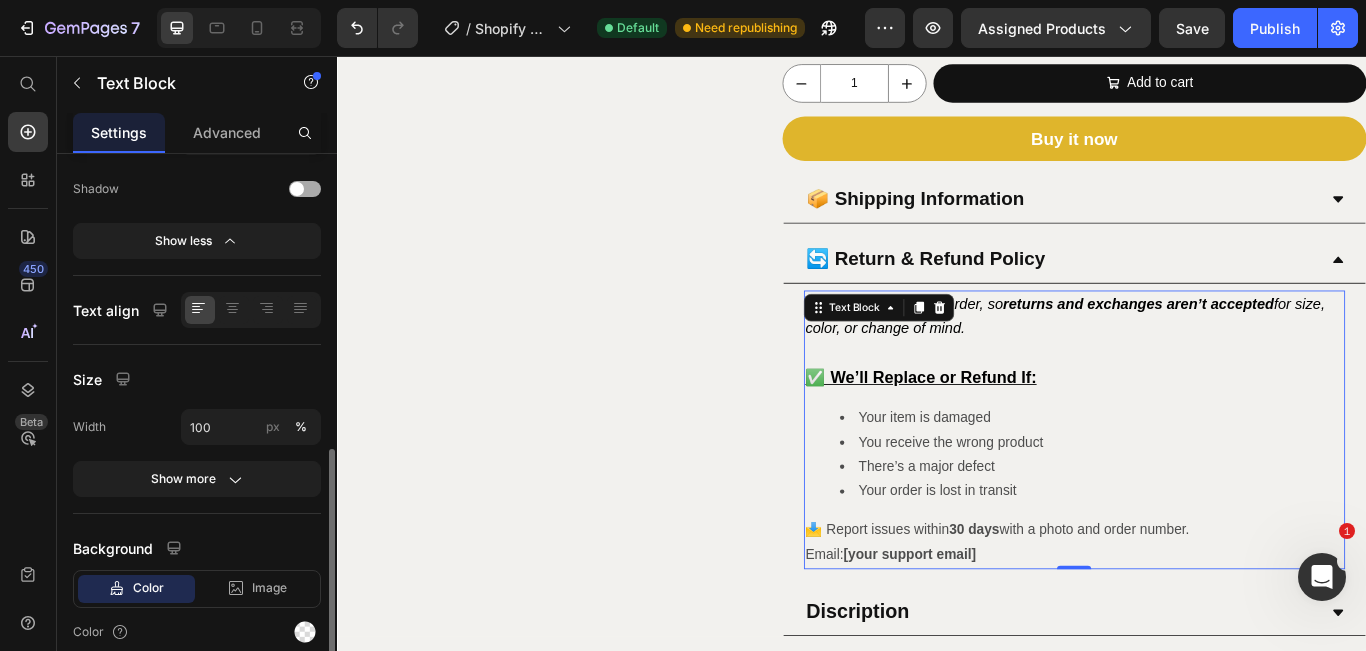 scroll, scrollTop: 549, scrollLeft: 0, axis: vertical 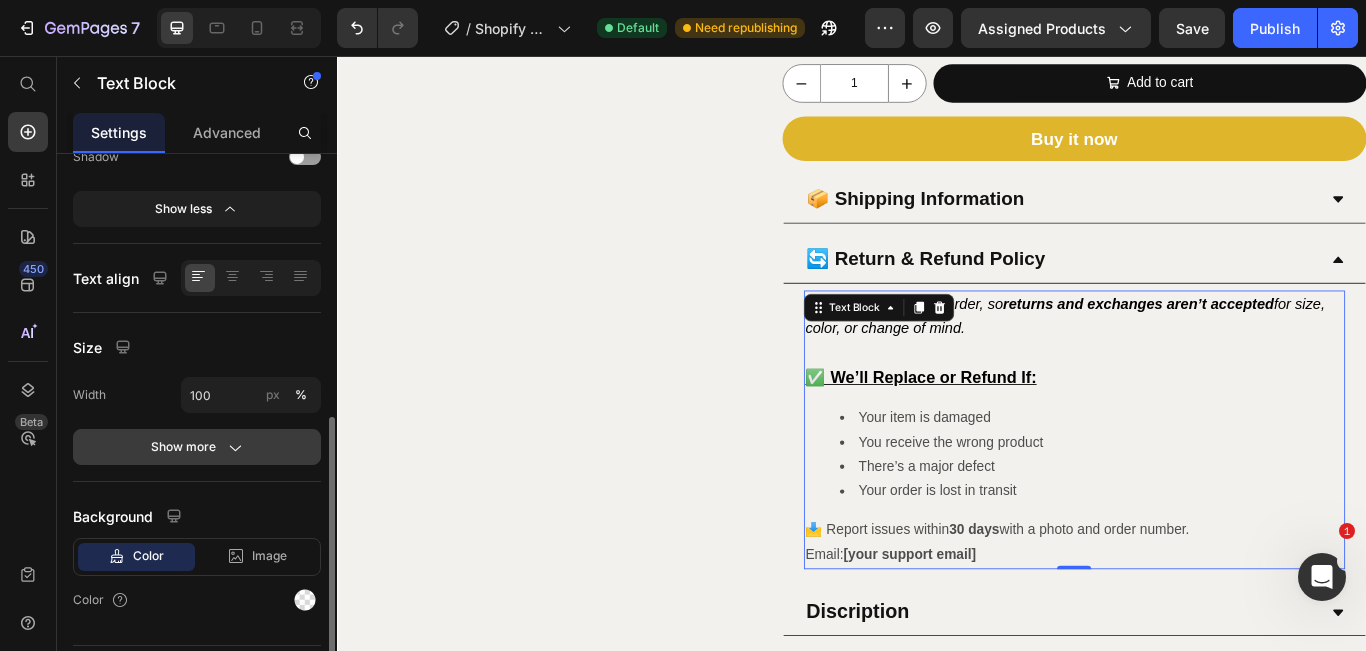 click on "Show more" at bounding box center [197, 447] 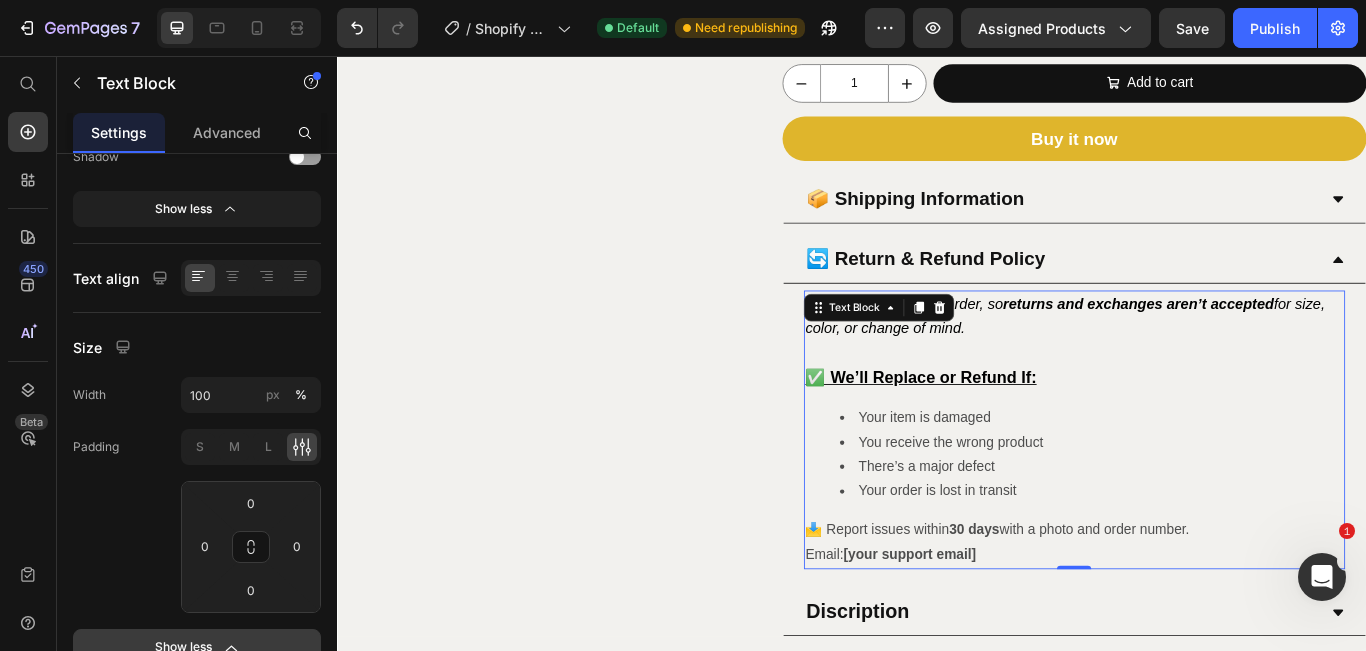 scroll, scrollTop: 801, scrollLeft: 0, axis: vertical 